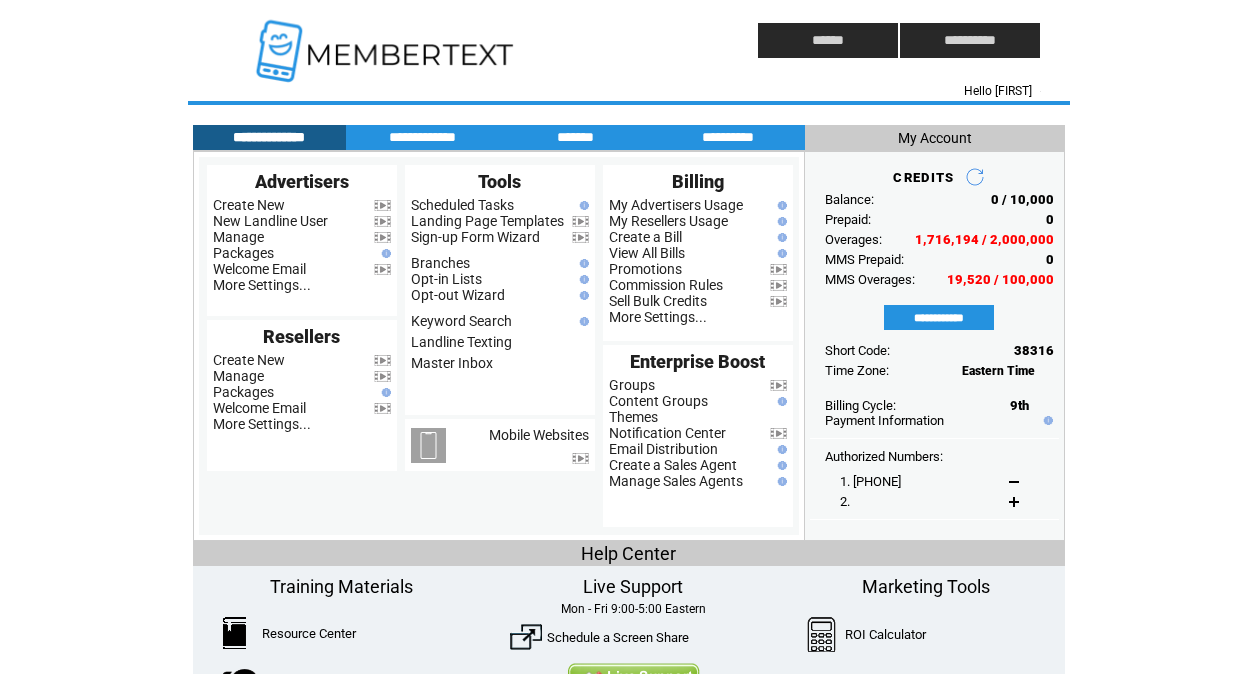 scroll, scrollTop: 0, scrollLeft: 0, axis: both 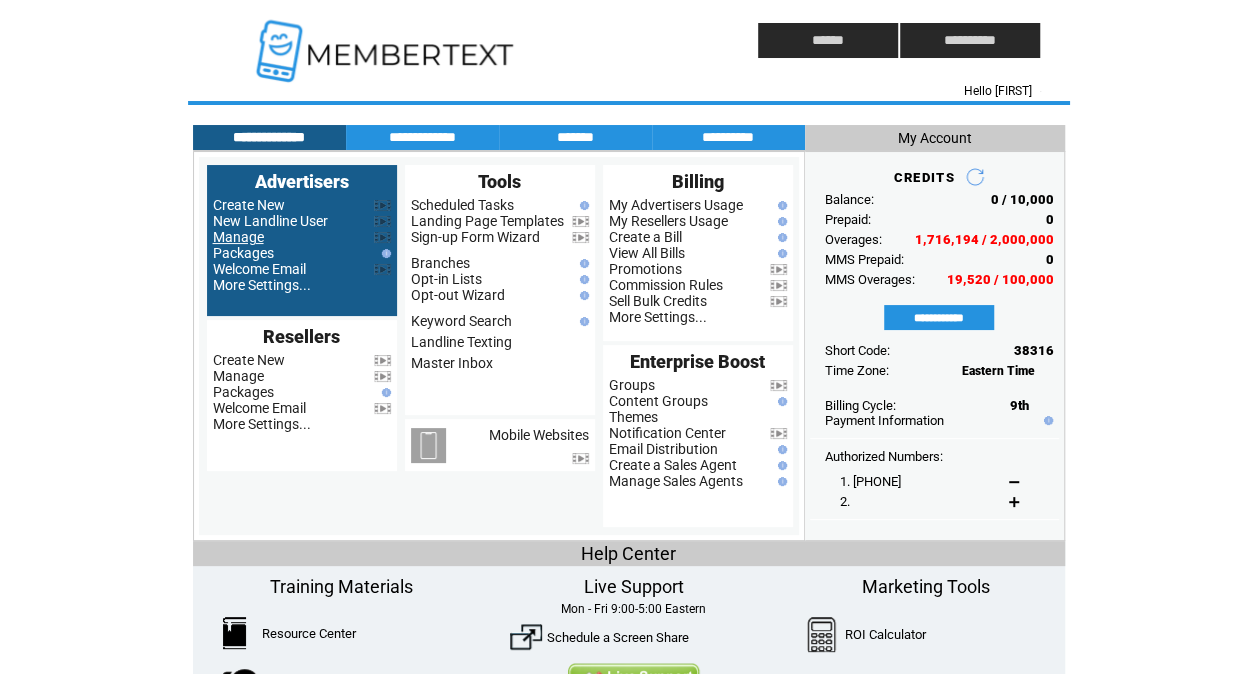 click on "Manage" at bounding box center (238, 237) 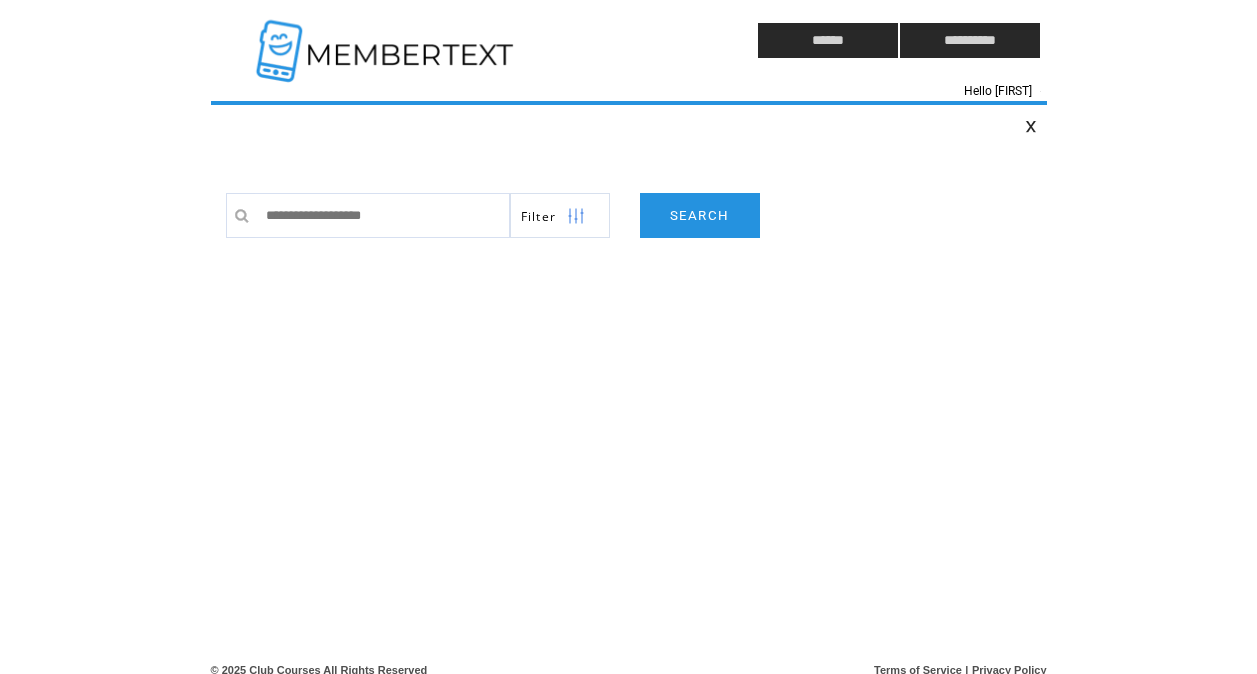 scroll, scrollTop: 0, scrollLeft: 0, axis: both 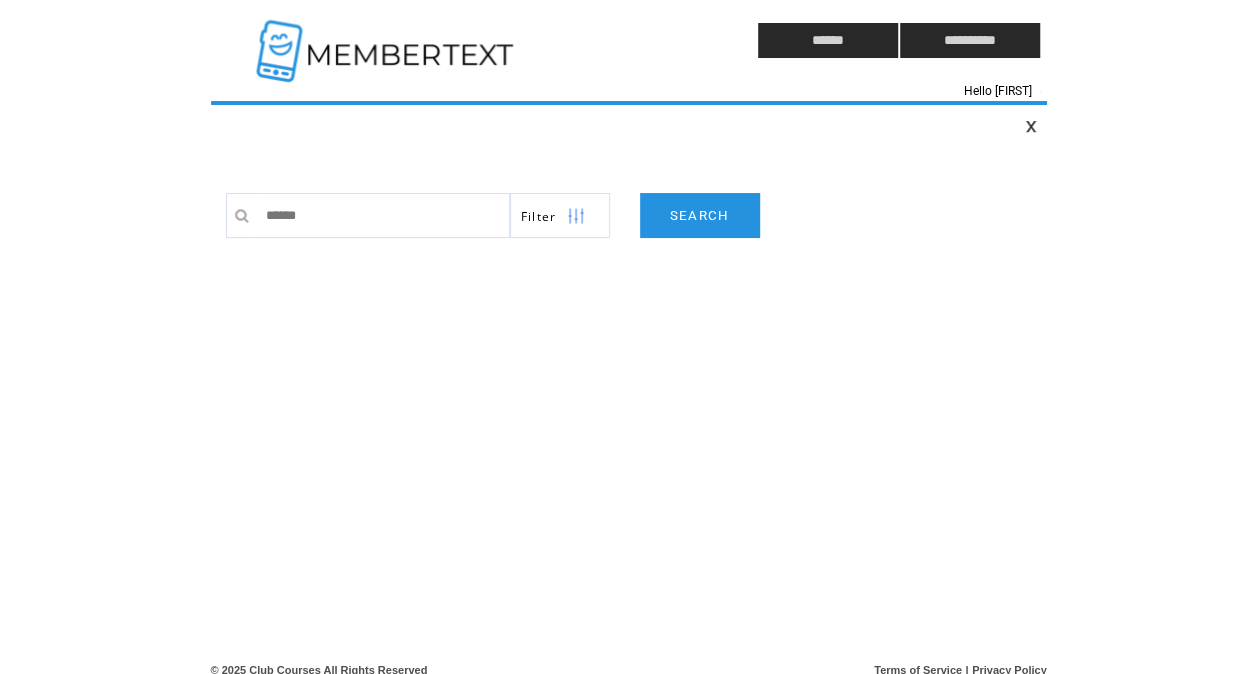 type on "*******" 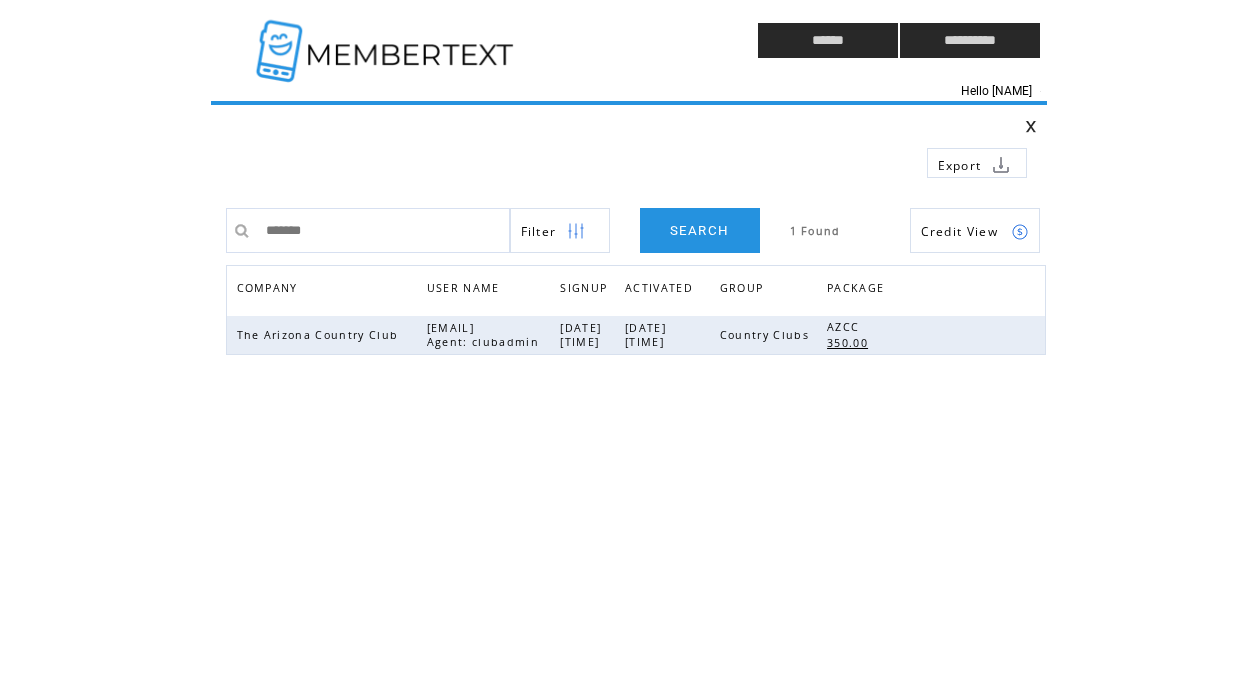 scroll, scrollTop: 0, scrollLeft: 0, axis: both 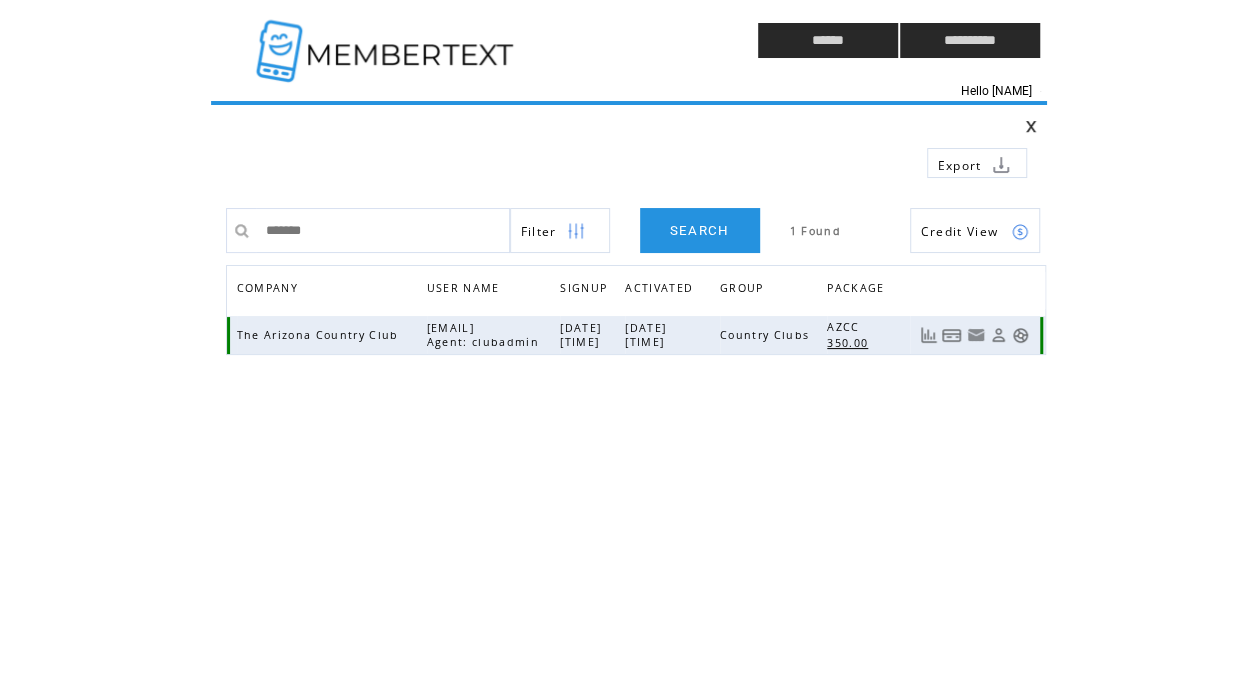 click at bounding box center (1020, 335) 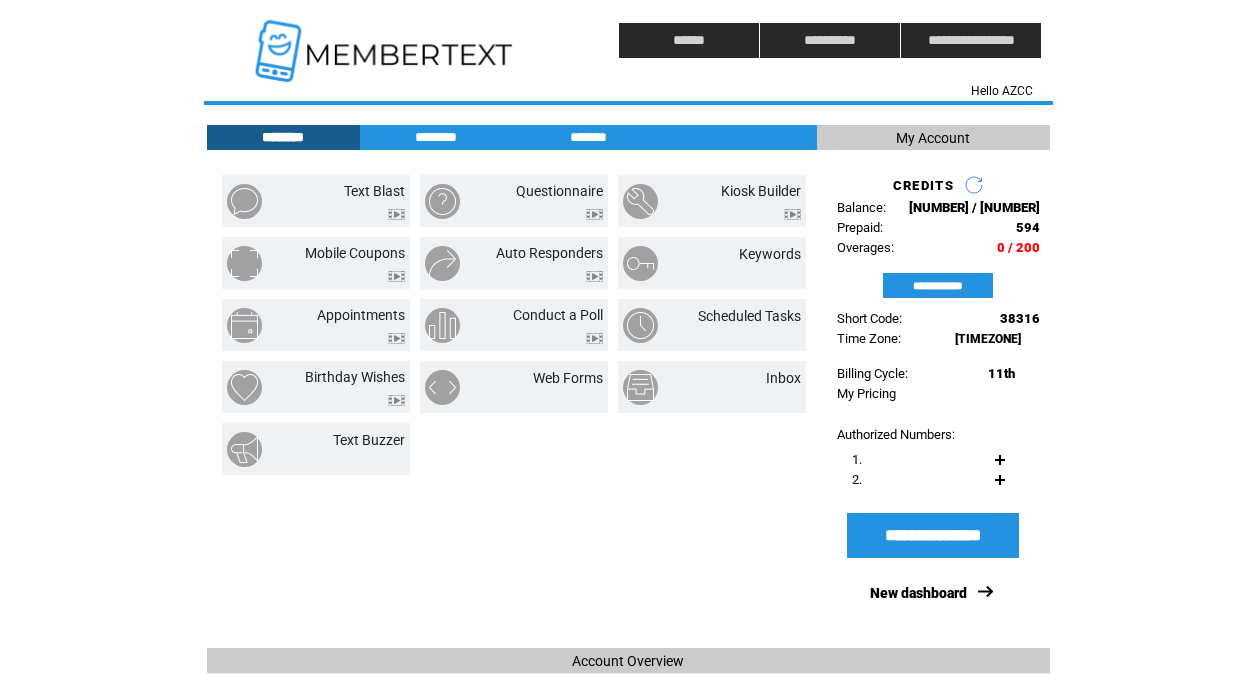 scroll, scrollTop: 0, scrollLeft: 0, axis: both 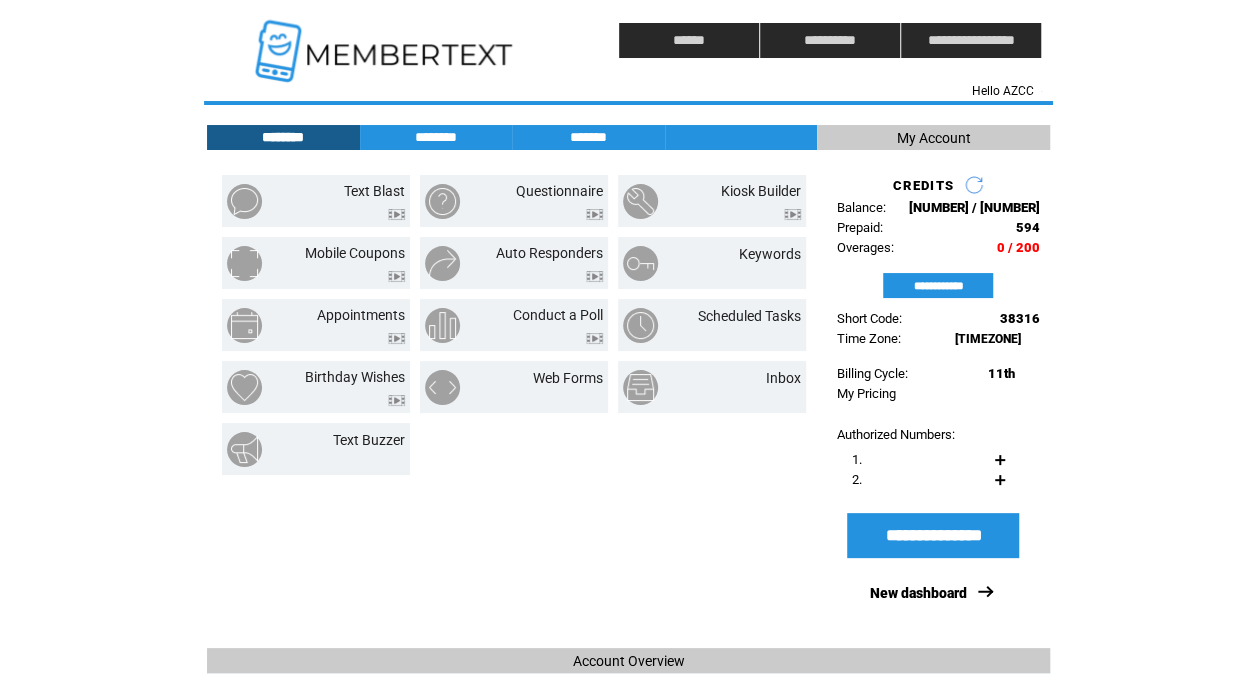 click on "Text Blast
Questionnaire
Kiosk Builder
Mobilecoupons" at bounding box center (512, 404) 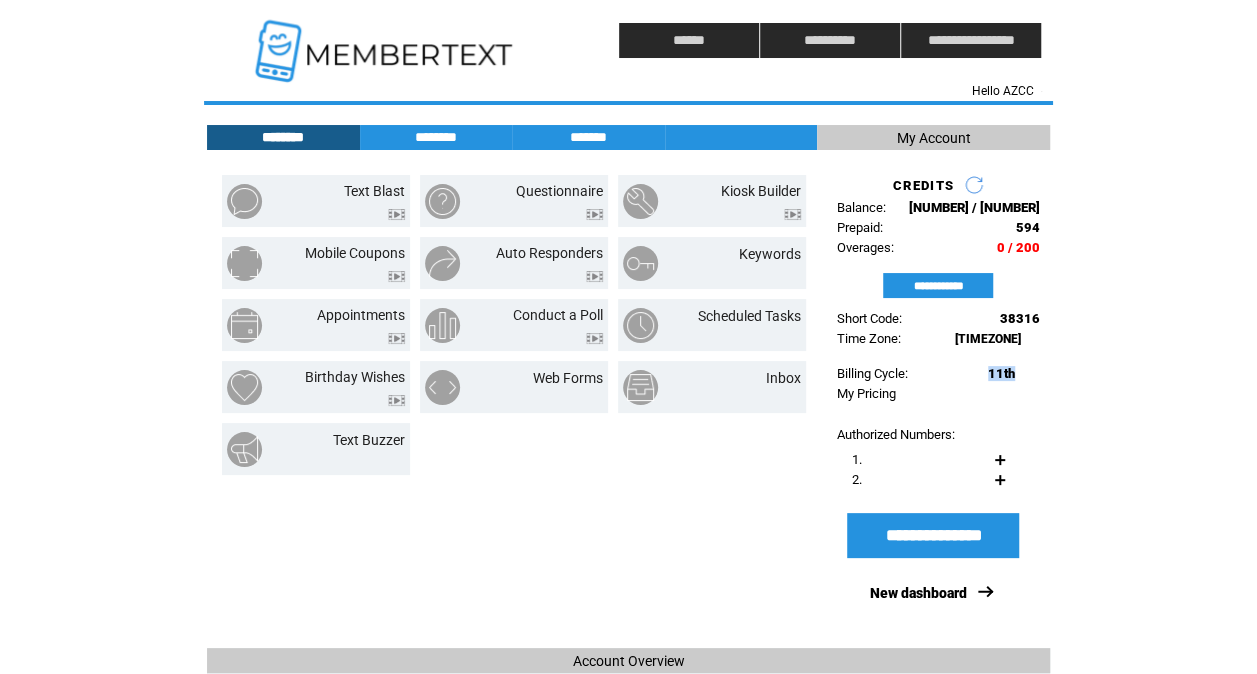 click on "11th" at bounding box center (1001, 373) 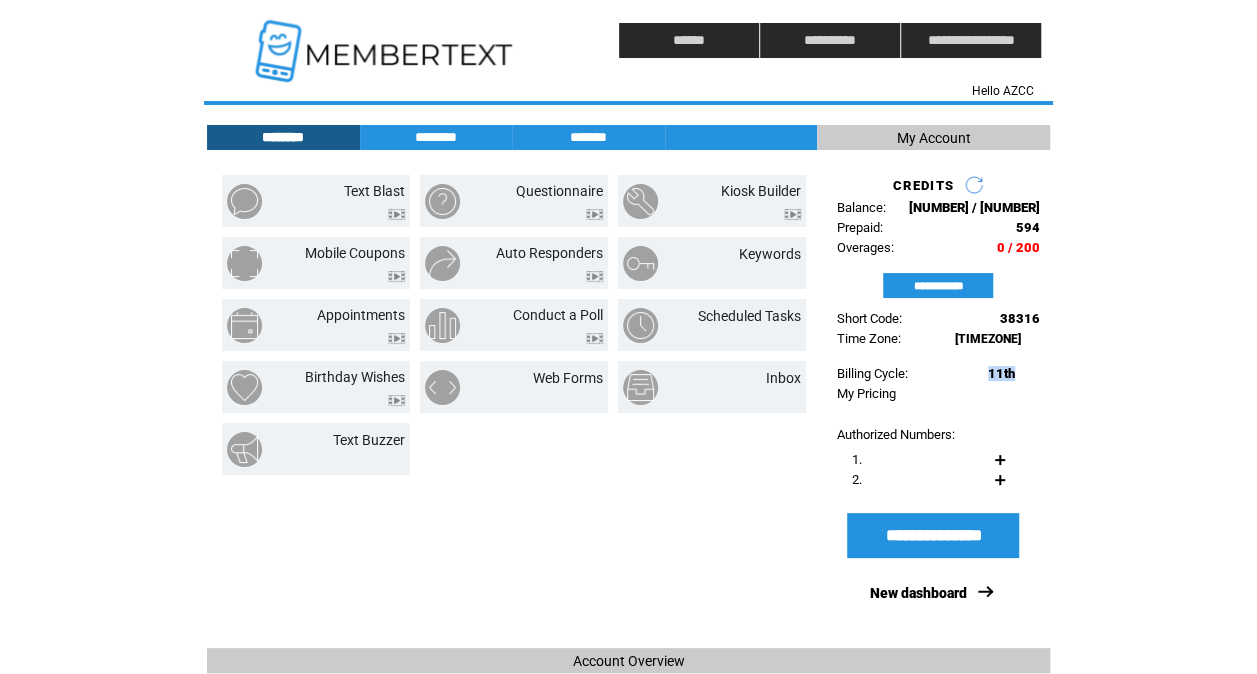 drag, startPoint x: 982, startPoint y: 380, endPoint x: 1002, endPoint y: 384, distance: 20.396078 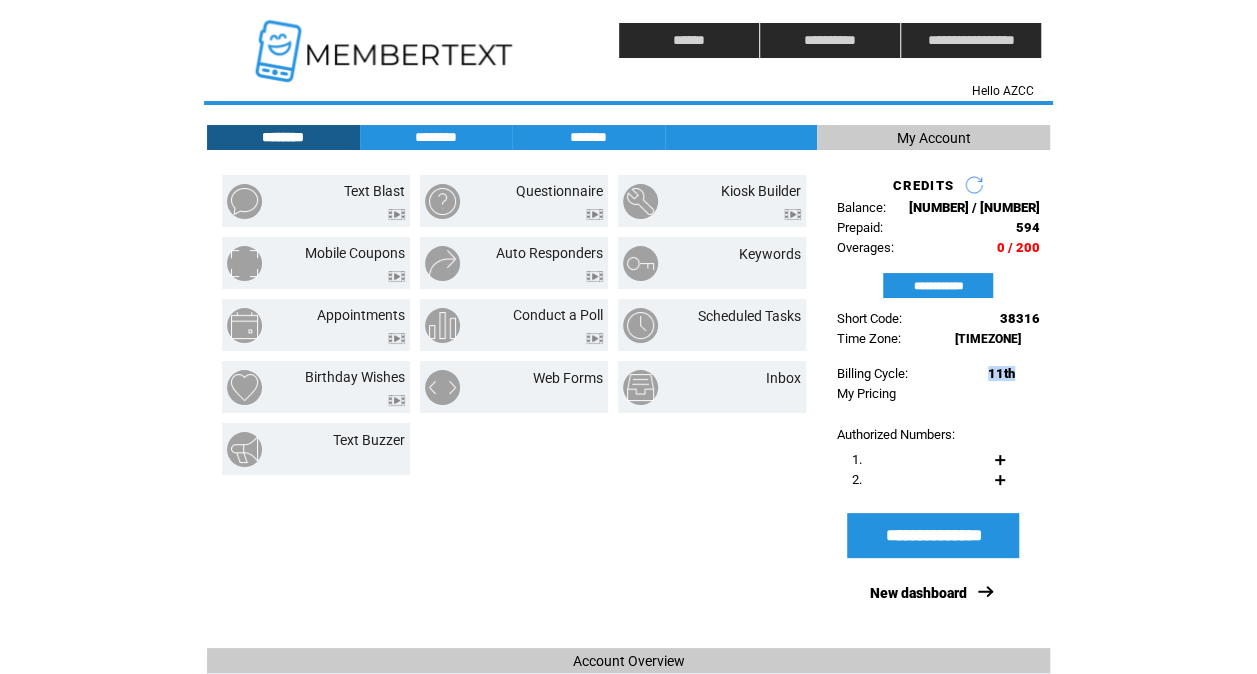 click on "11th" at bounding box center (994, 373) 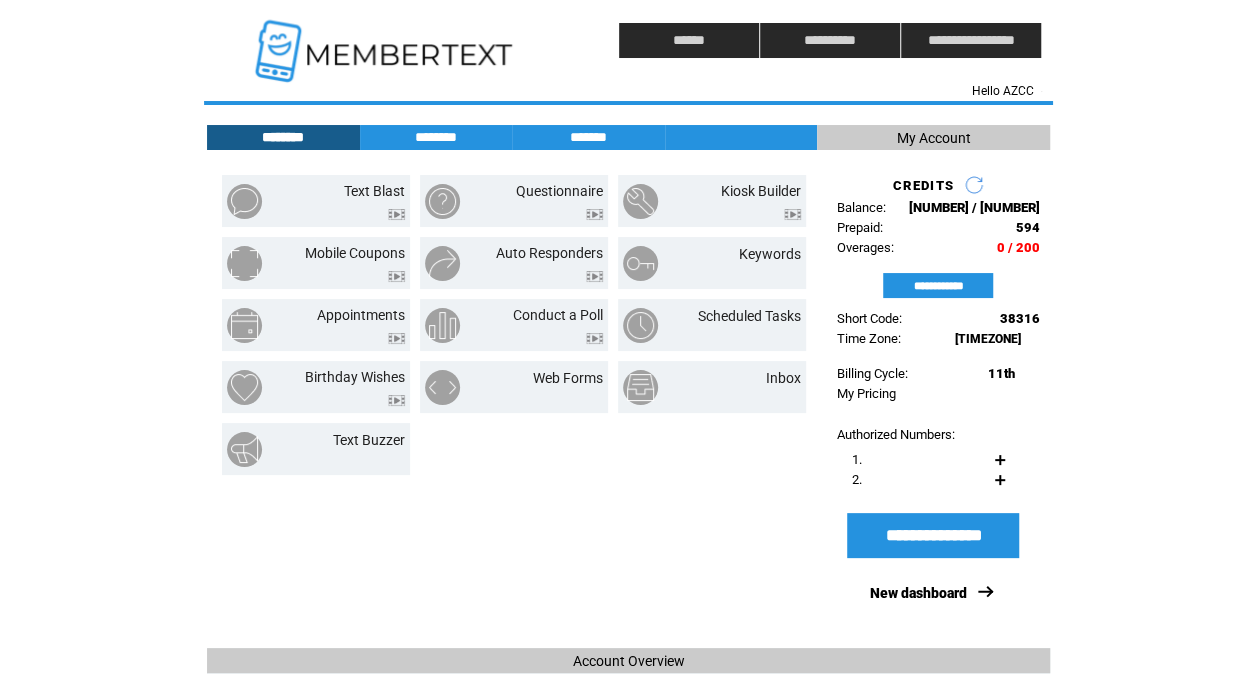 click on "1,451 / 25,000" at bounding box center (974, 207) 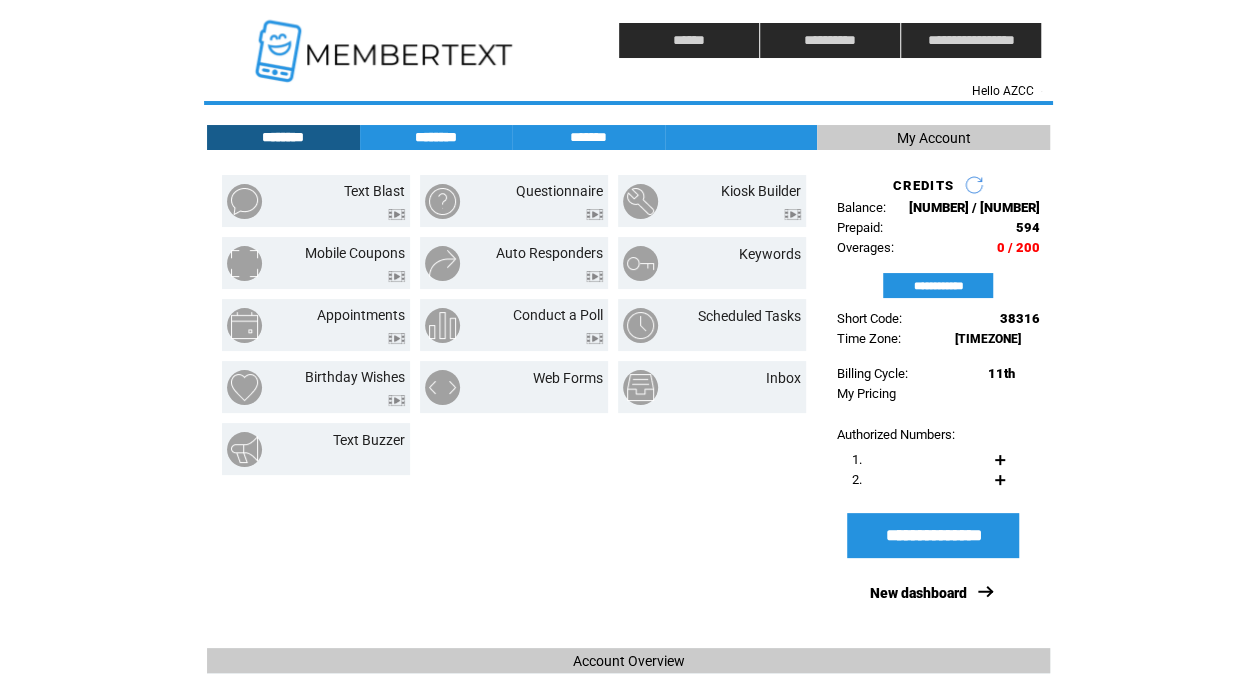 click on "********" at bounding box center (436, 137) 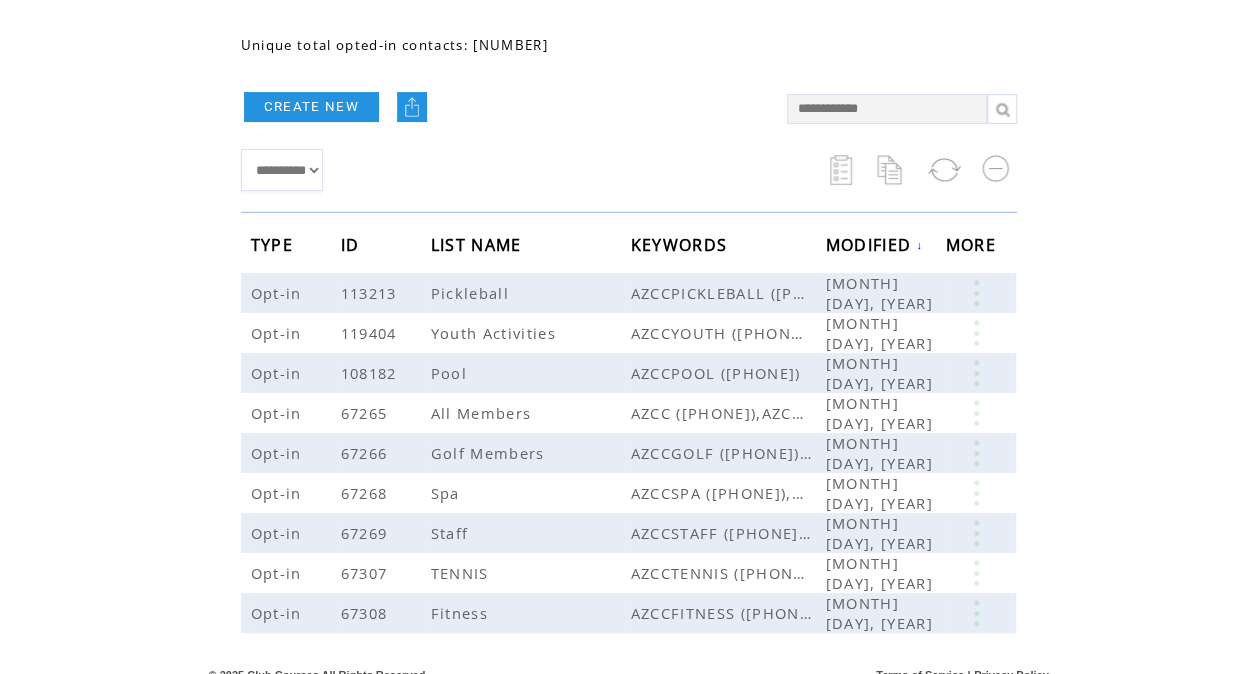 scroll, scrollTop: 0, scrollLeft: 0, axis: both 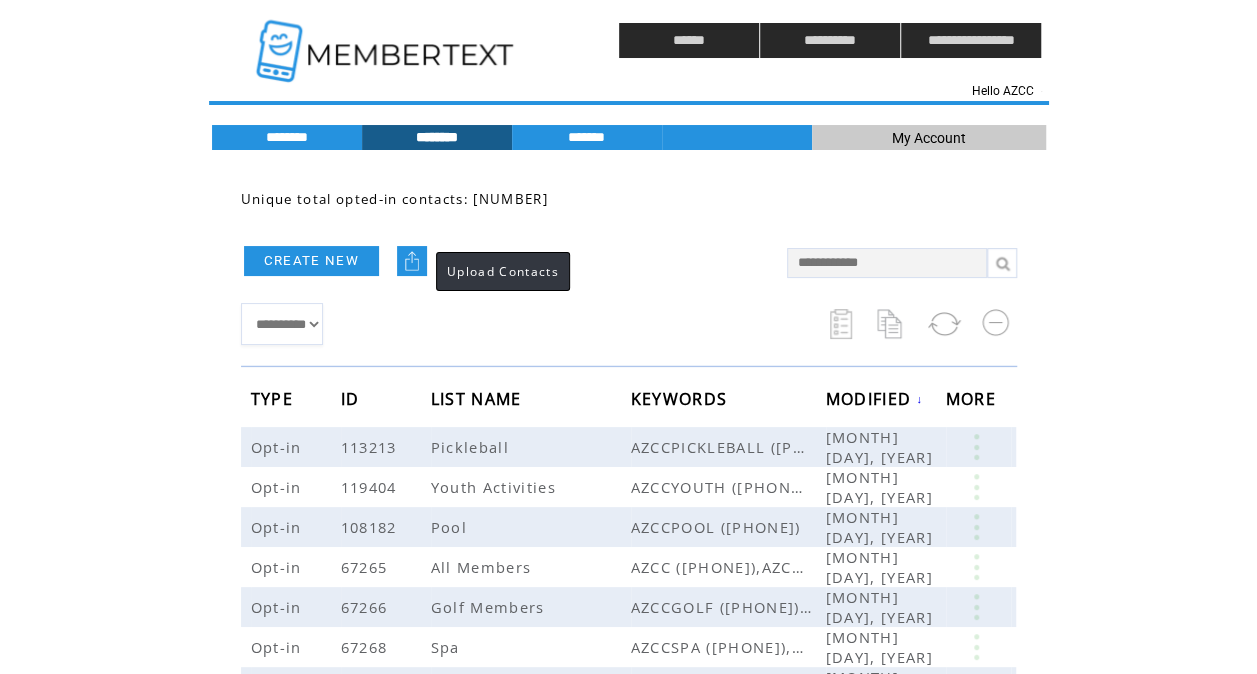 click at bounding box center (412, 261) 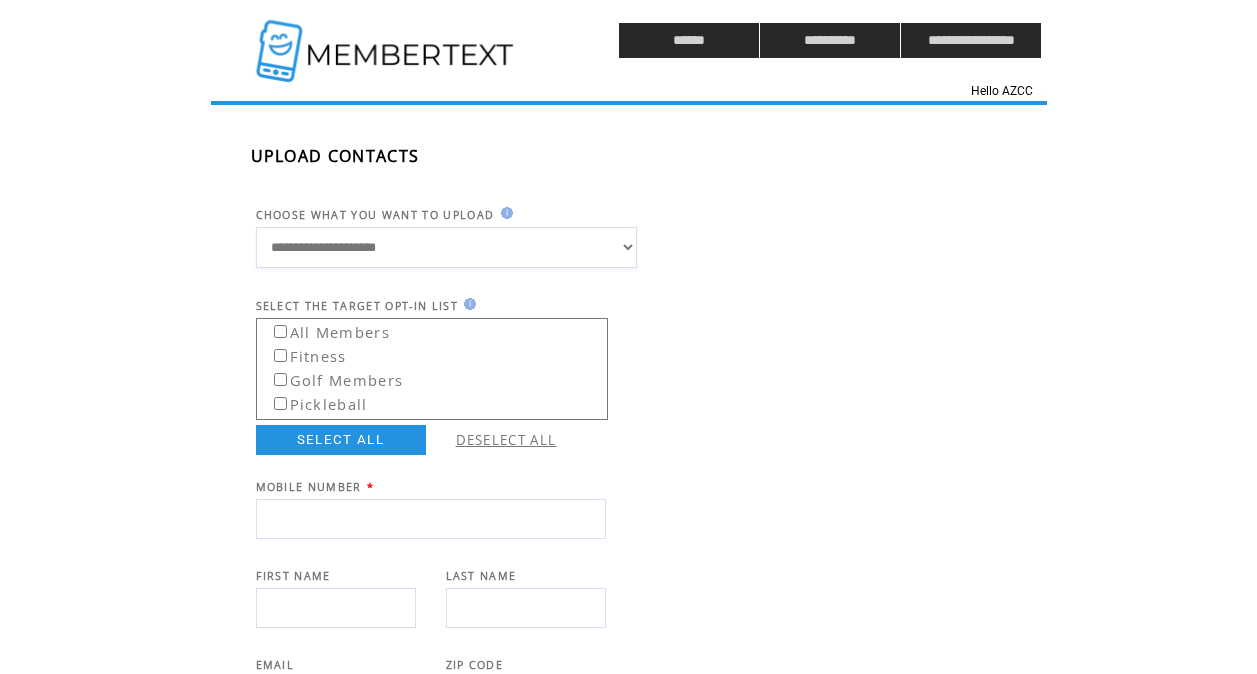 scroll, scrollTop: 0, scrollLeft: 0, axis: both 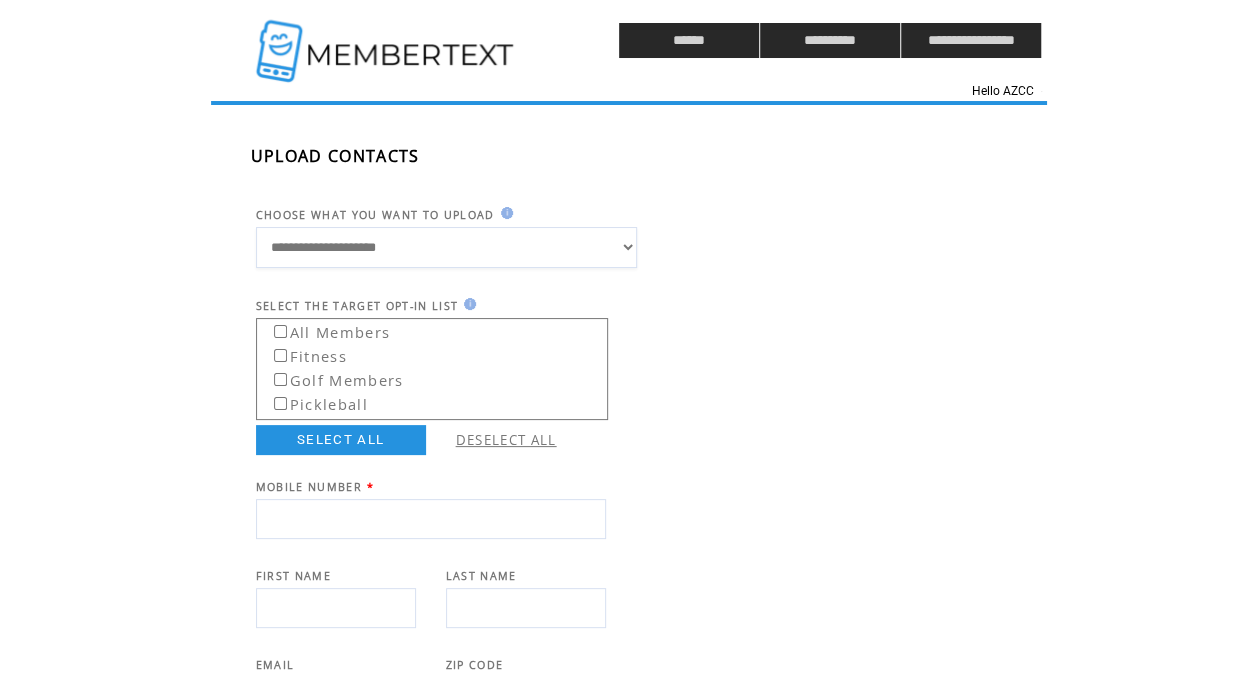 click on "SELECT THE TARGET OPT-IN LIST" at bounding box center [649, 295] 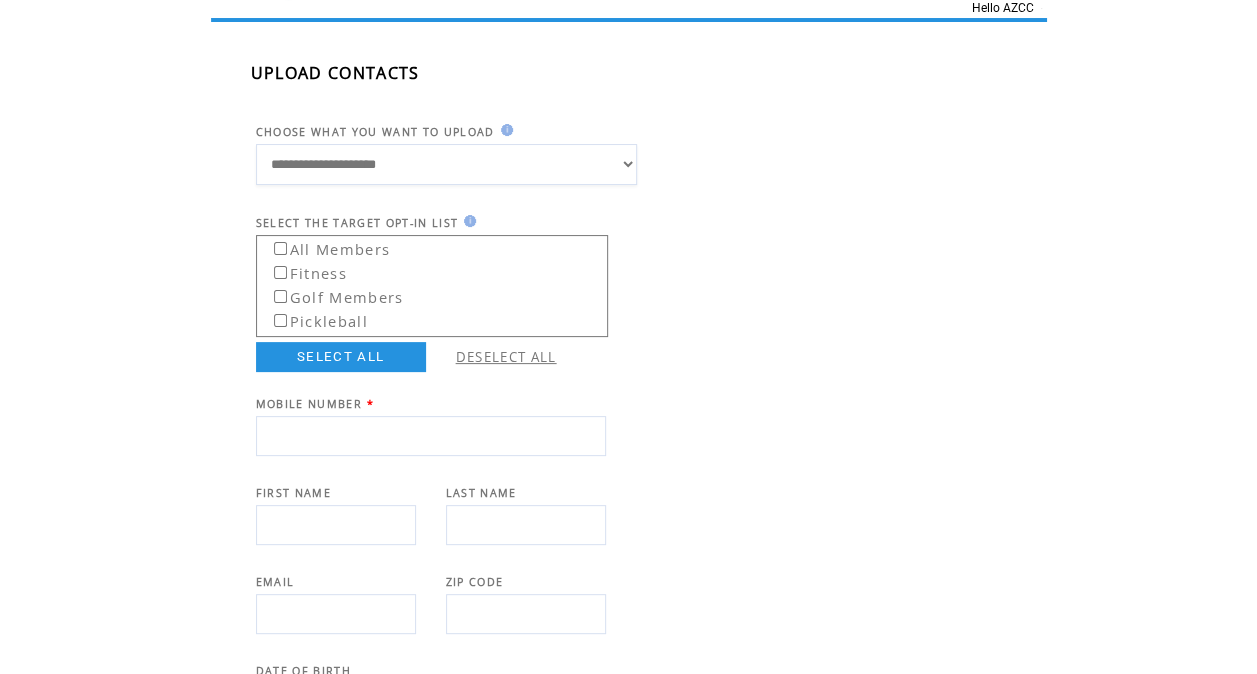 scroll, scrollTop: 87, scrollLeft: 0, axis: vertical 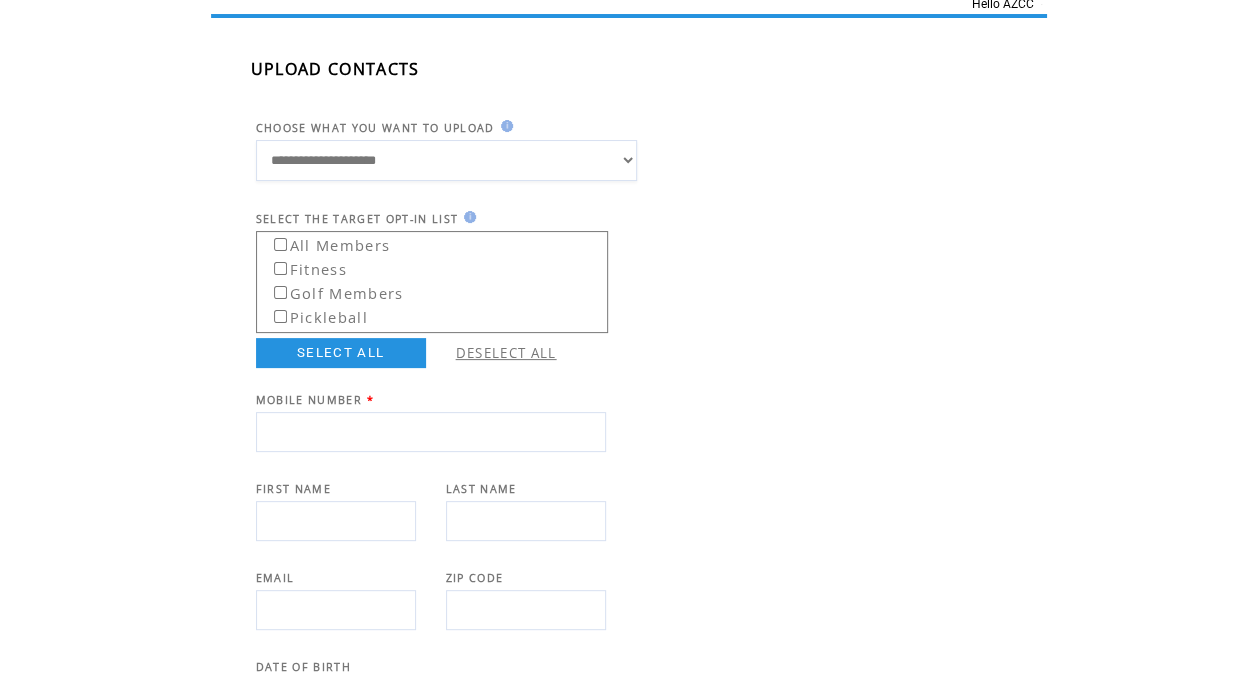 click on "All Members" at bounding box center [325, 242] 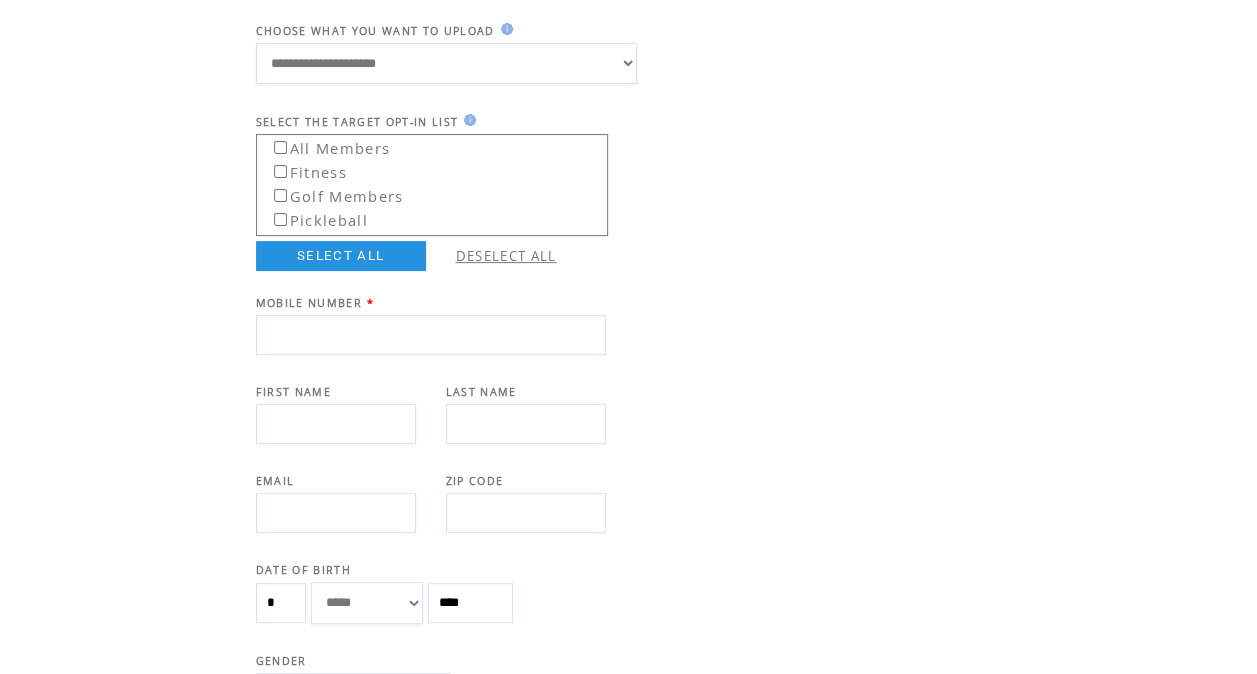 scroll, scrollTop: 185, scrollLeft: 0, axis: vertical 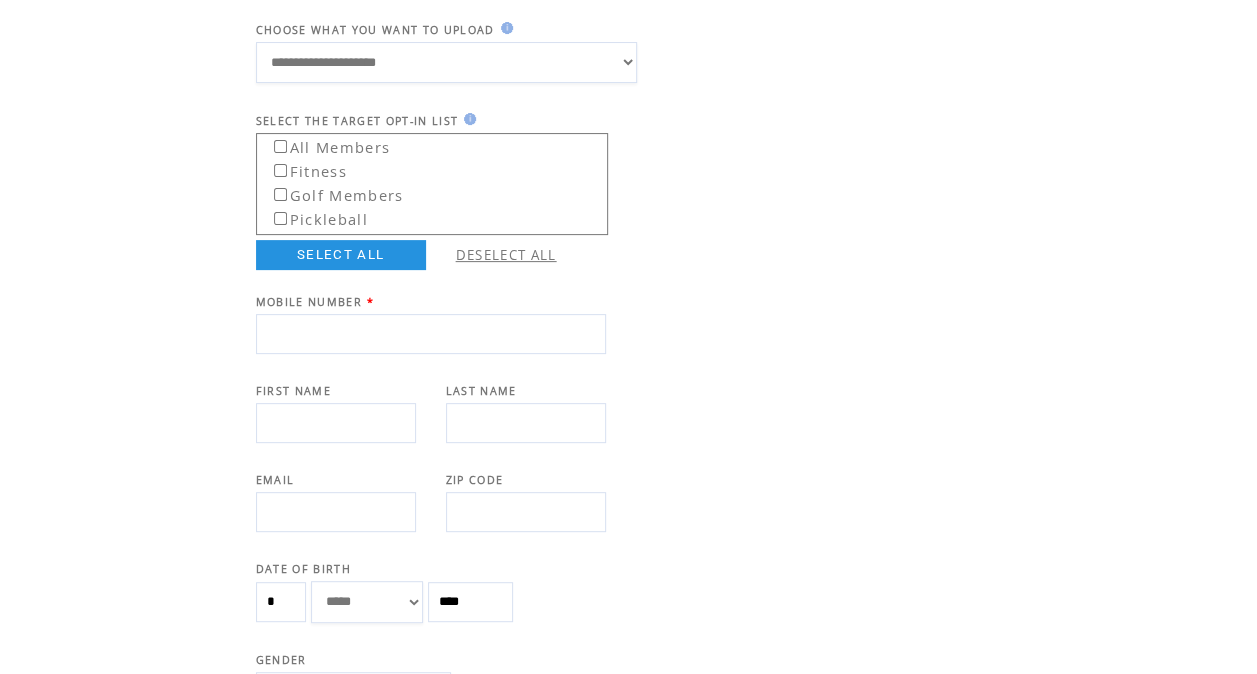 click on "**********" at bounding box center (649, 608) 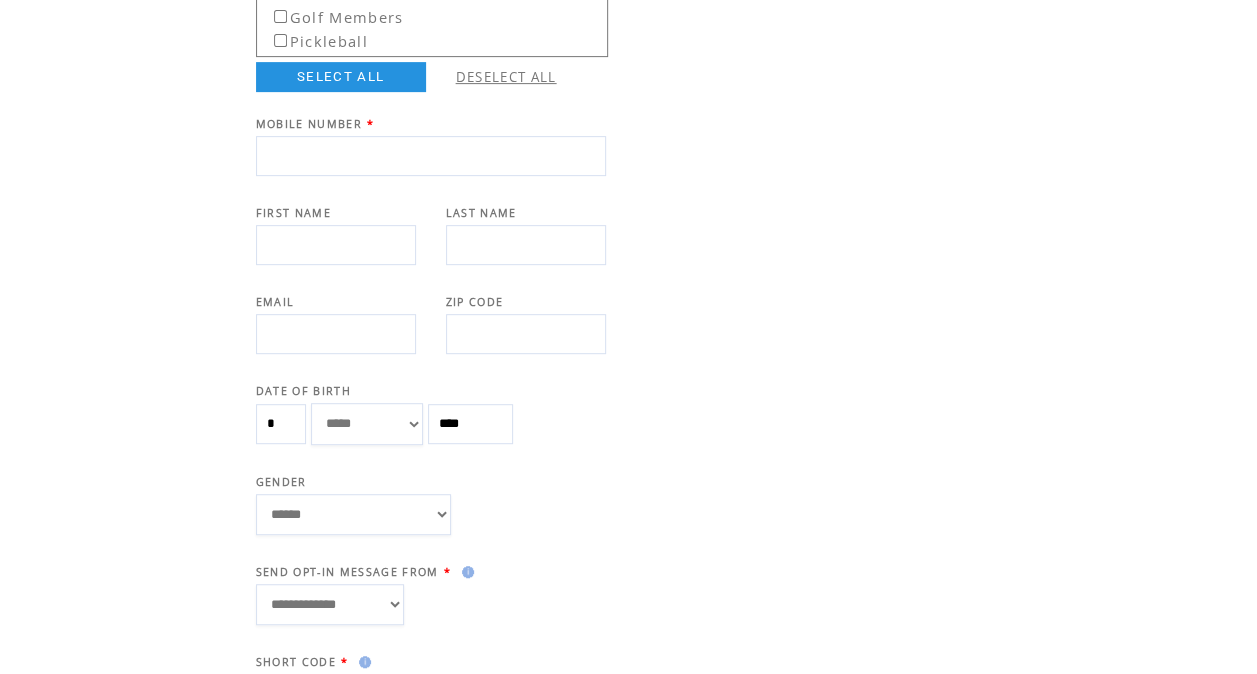 click at bounding box center [431, 156] 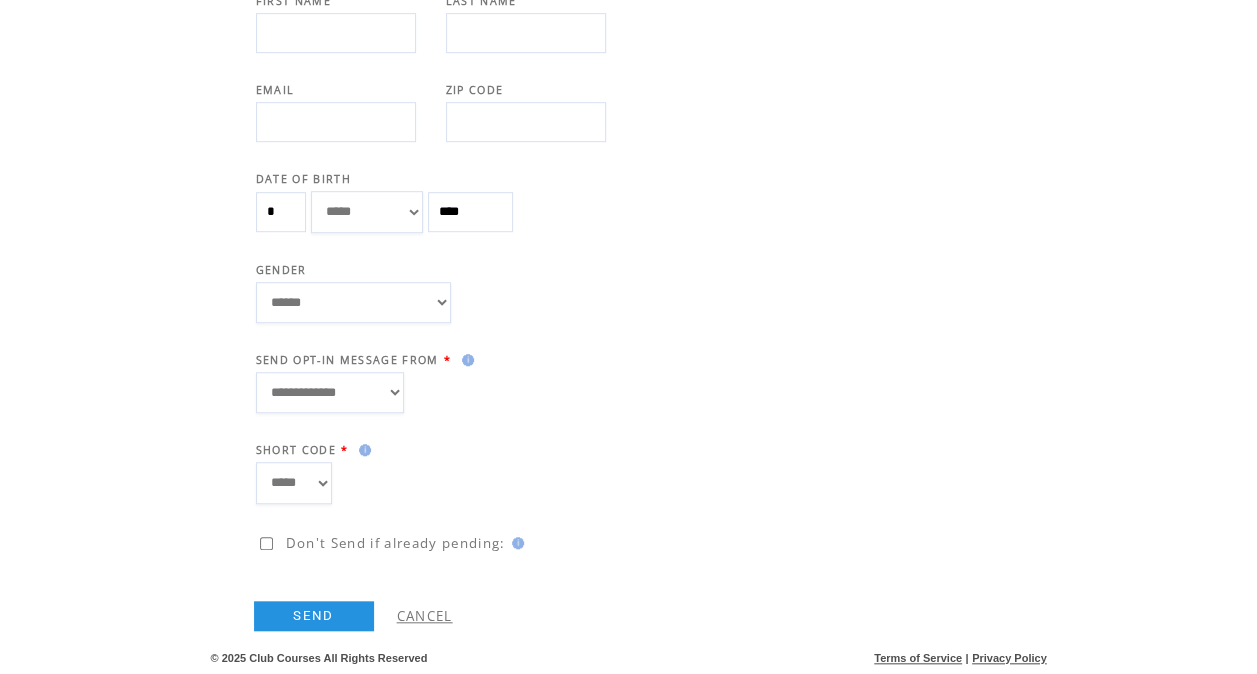 scroll, scrollTop: 0, scrollLeft: 0, axis: both 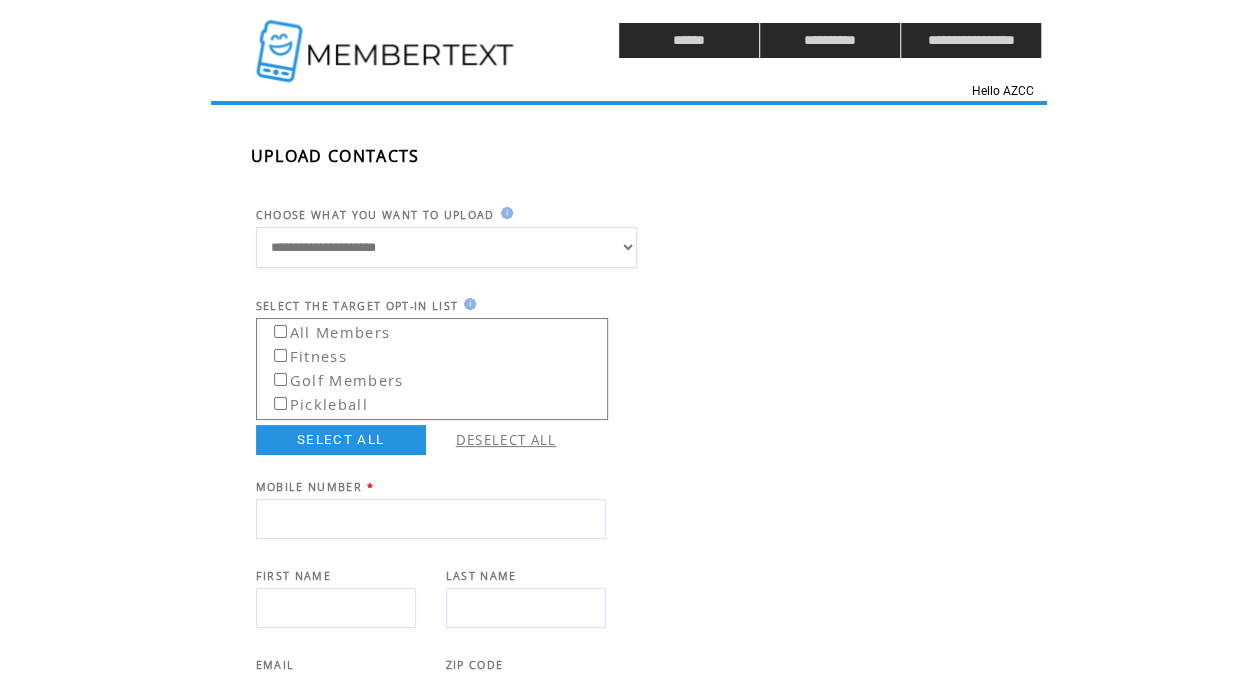 click at bounding box center [387, 40] 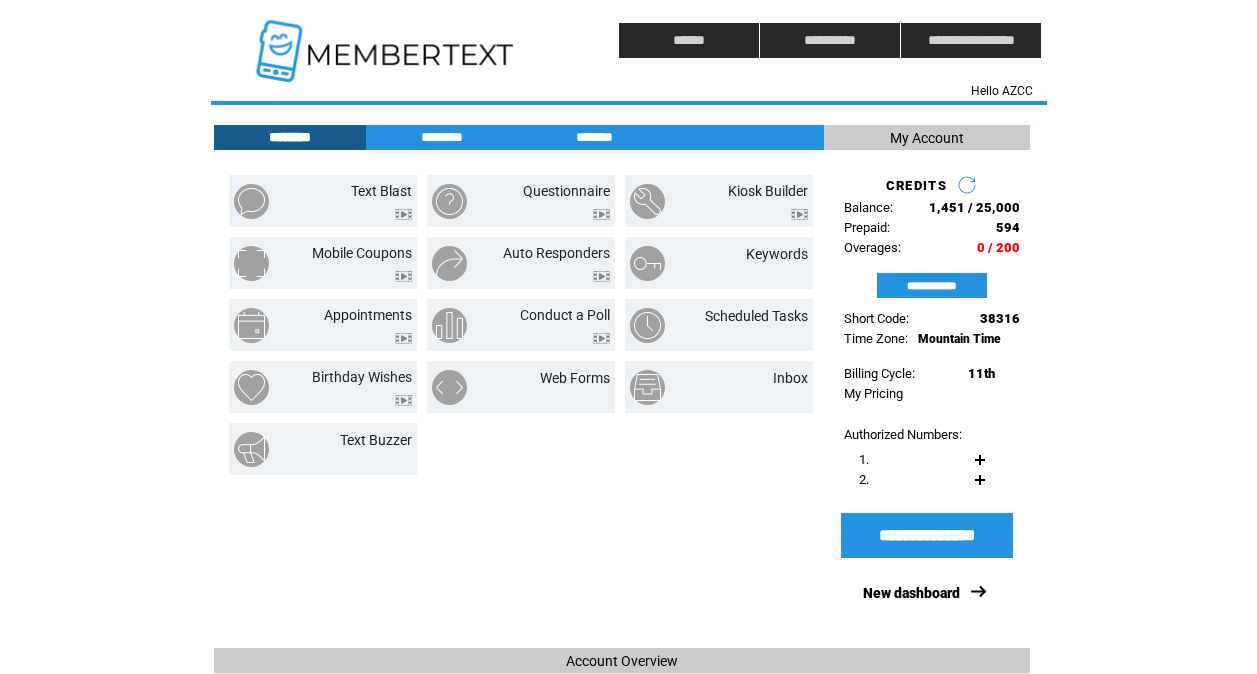 scroll, scrollTop: 0, scrollLeft: 0, axis: both 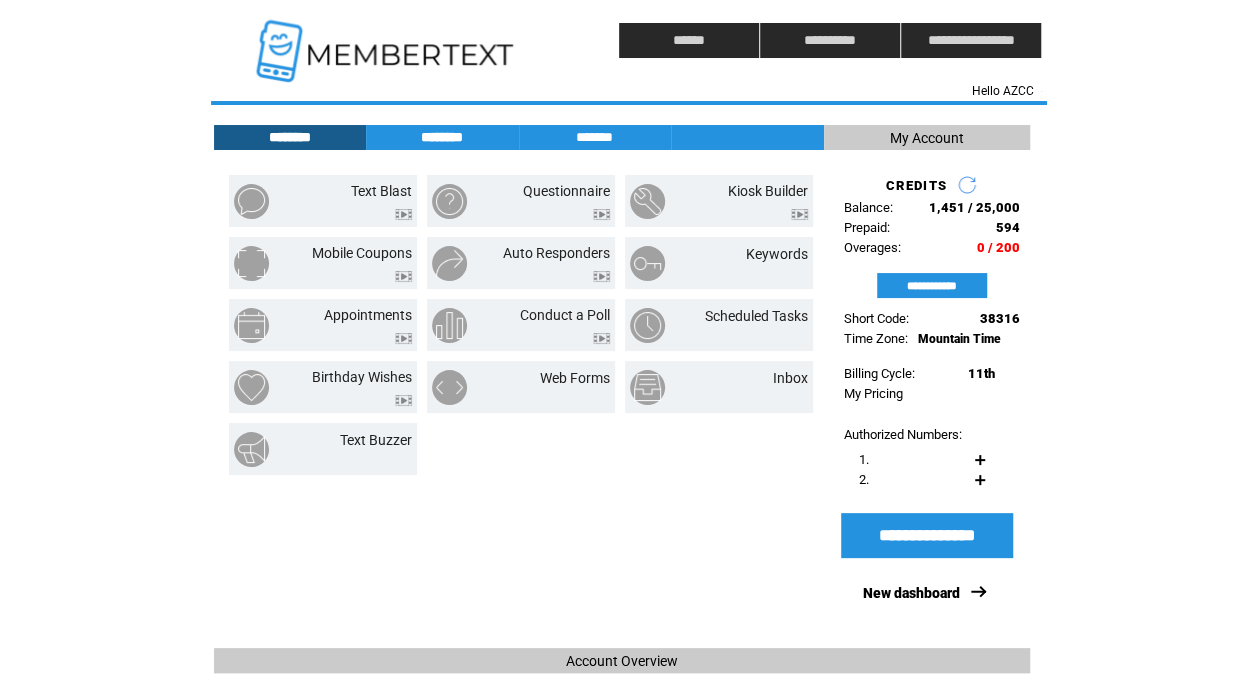 click on "********" at bounding box center (442, 137) 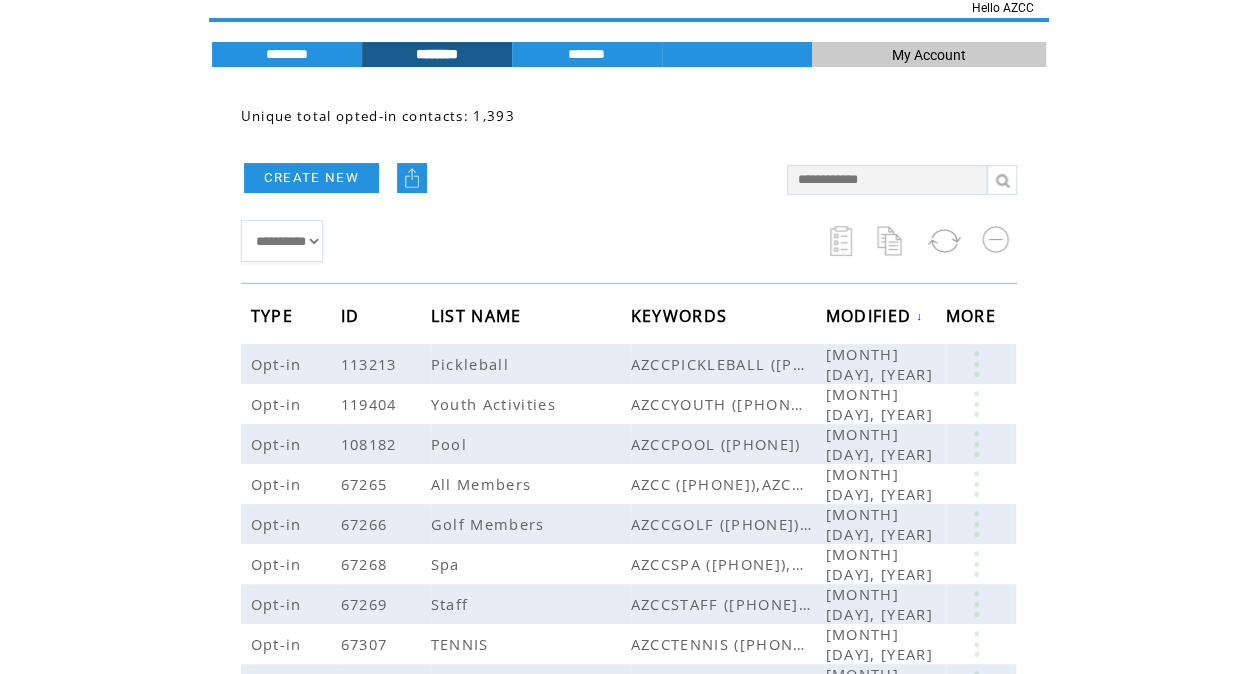 scroll, scrollTop: 154, scrollLeft: 0, axis: vertical 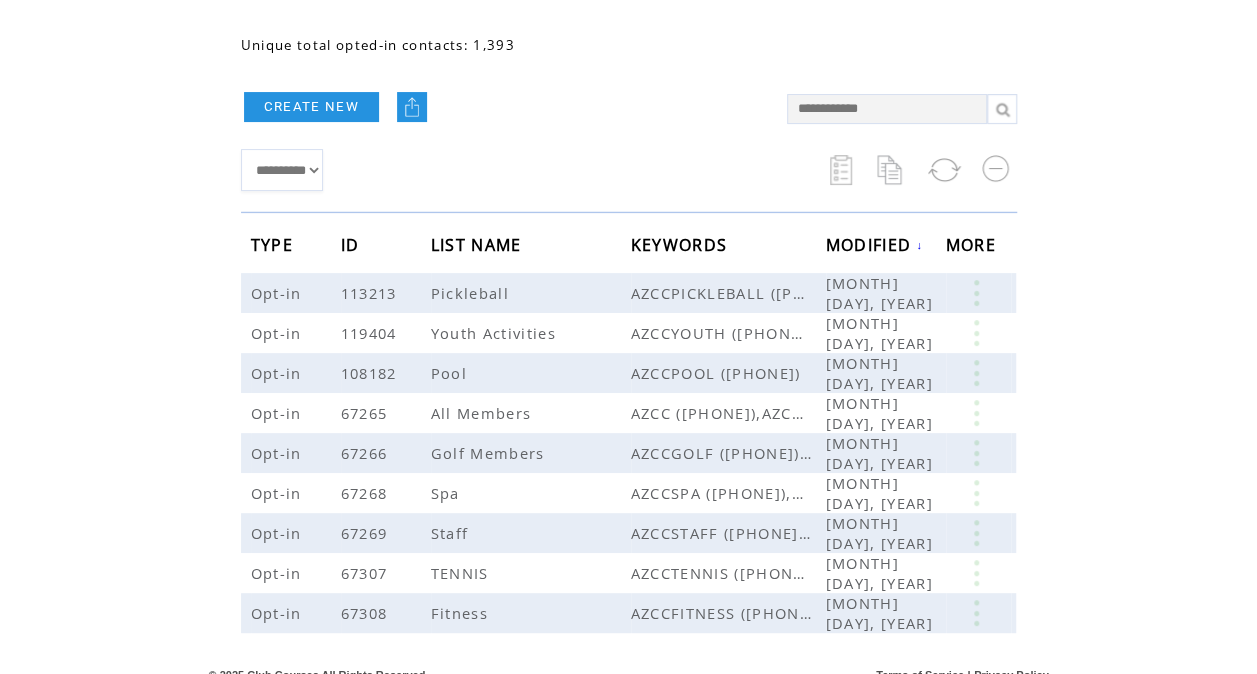click on "CREATE NEW" at bounding box center [504, 106] 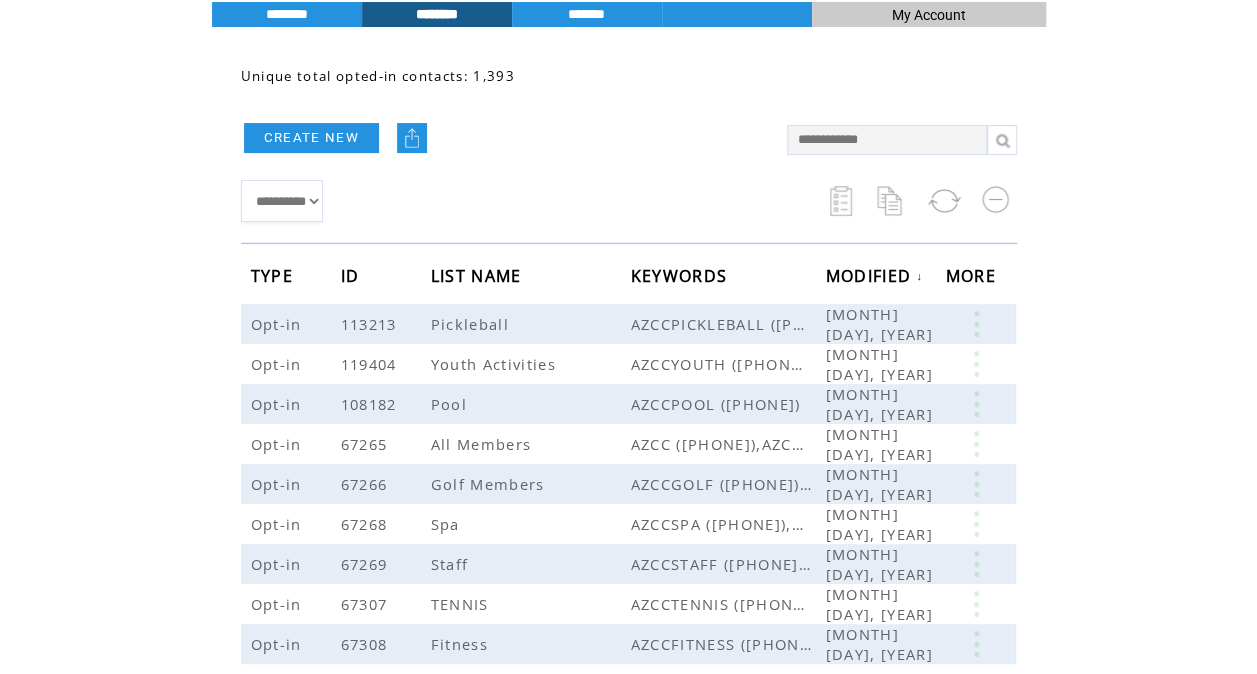 scroll, scrollTop: 154, scrollLeft: 0, axis: vertical 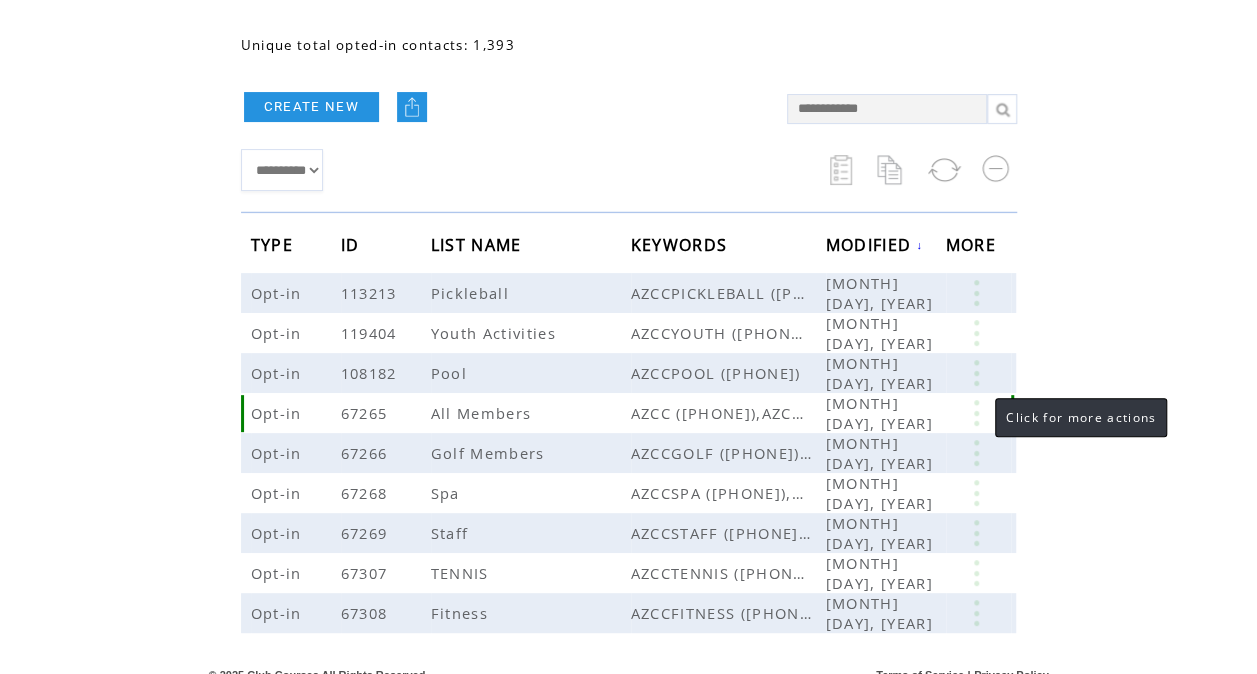 click at bounding box center [976, 413] 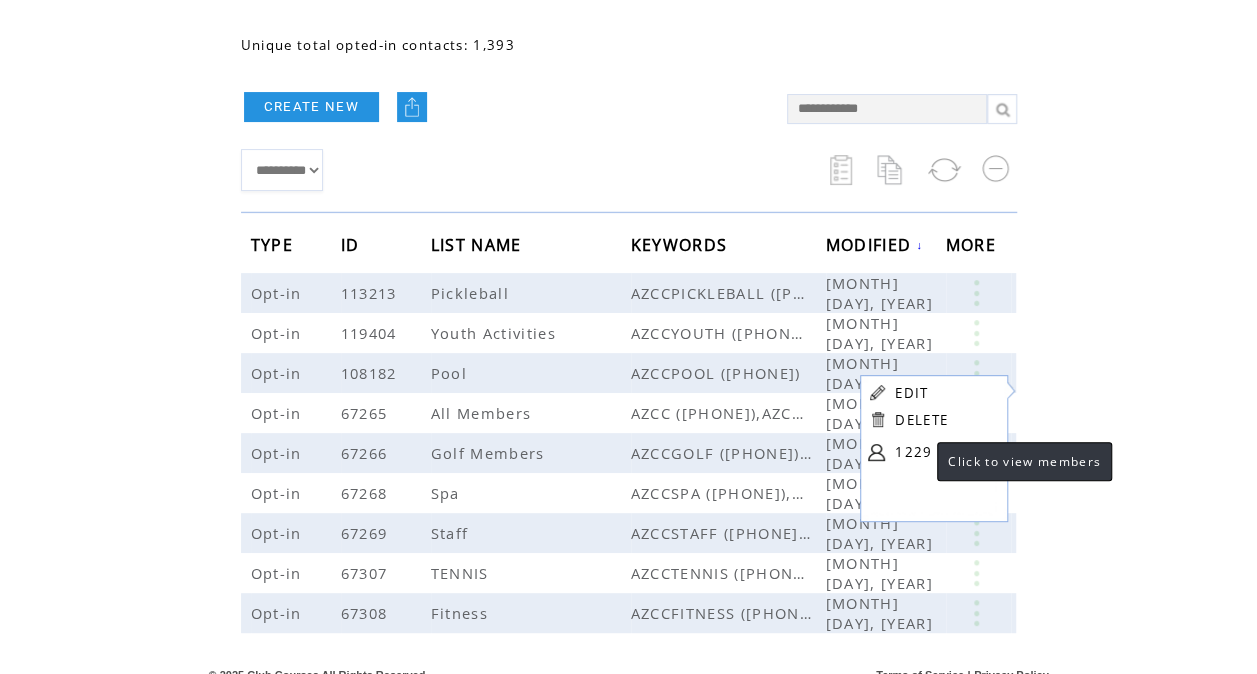 click on "1229" at bounding box center (945, 452) 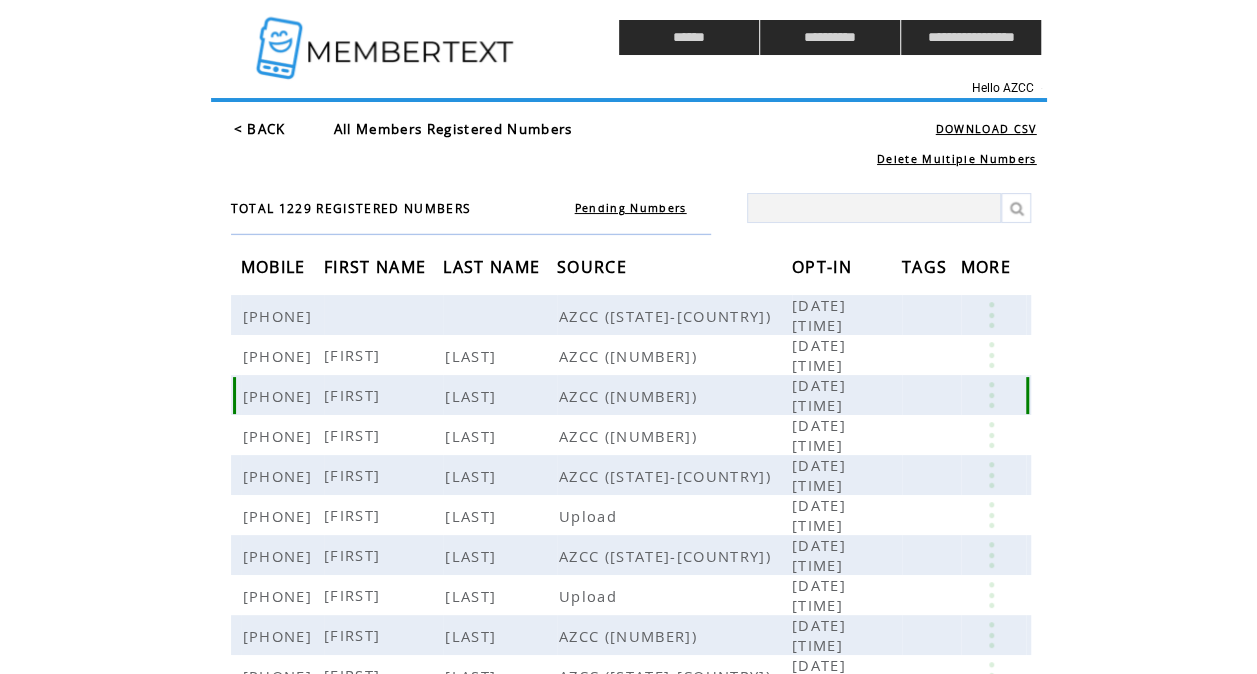scroll, scrollTop: 0, scrollLeft: 0, axis: both 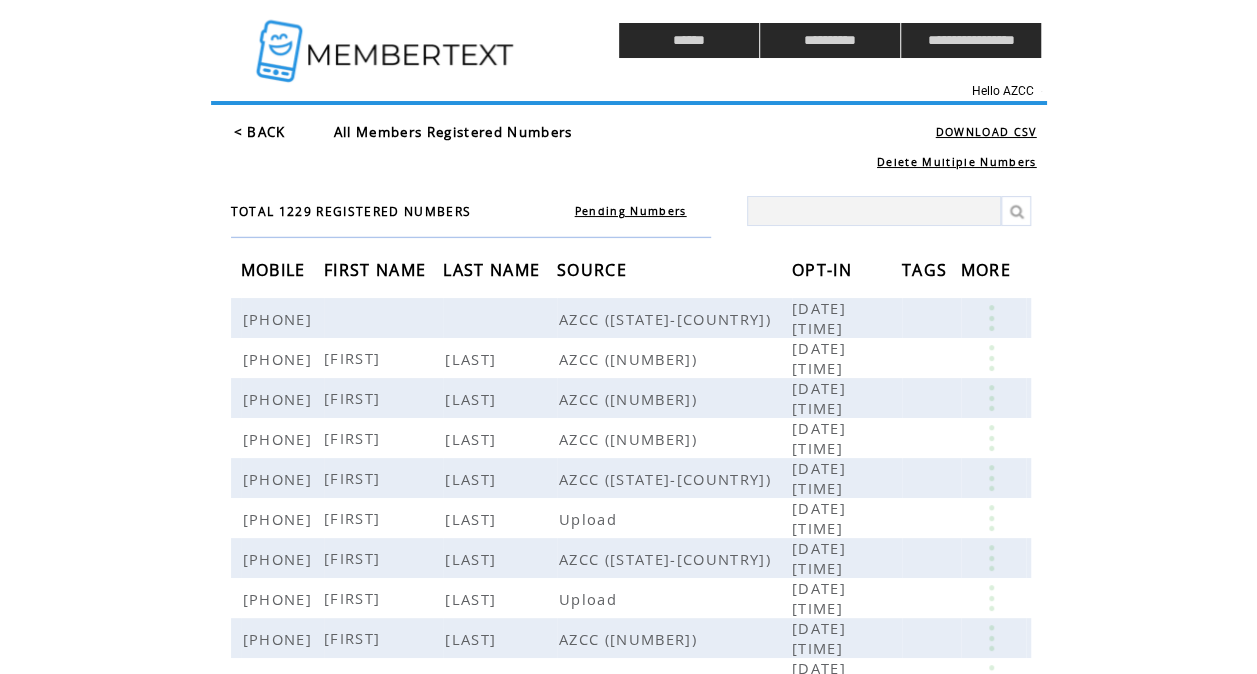 click at bounding box center [874, 211] 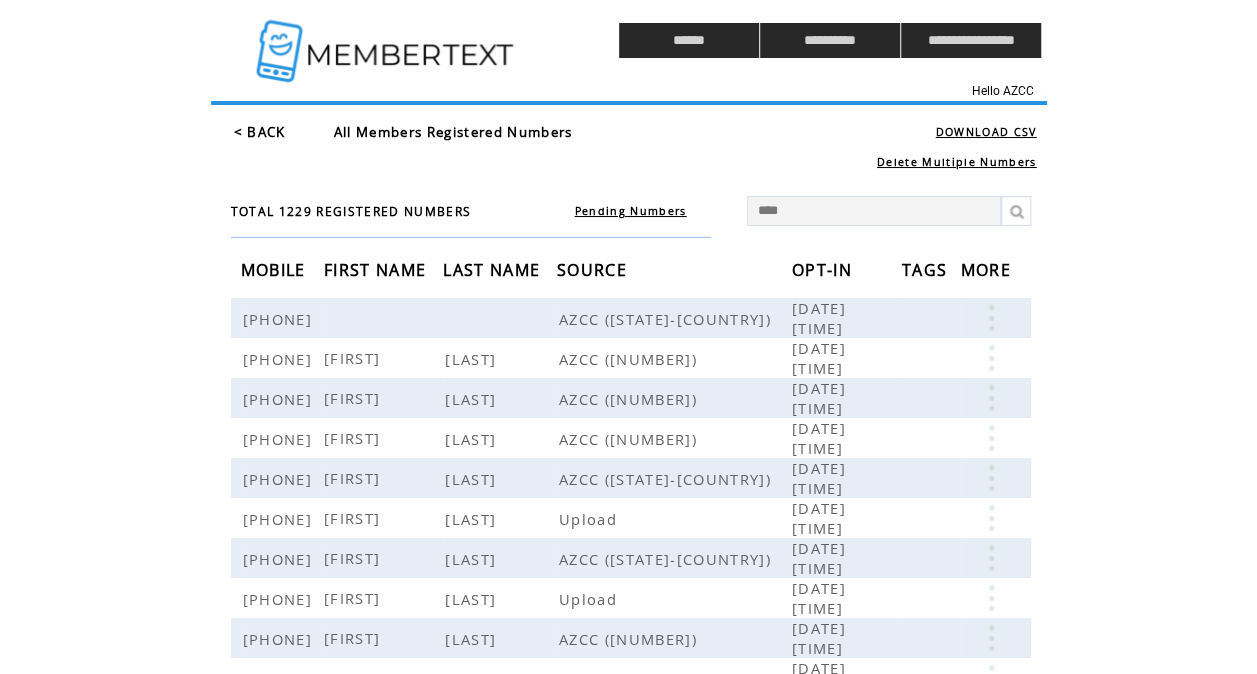 type on "*****" 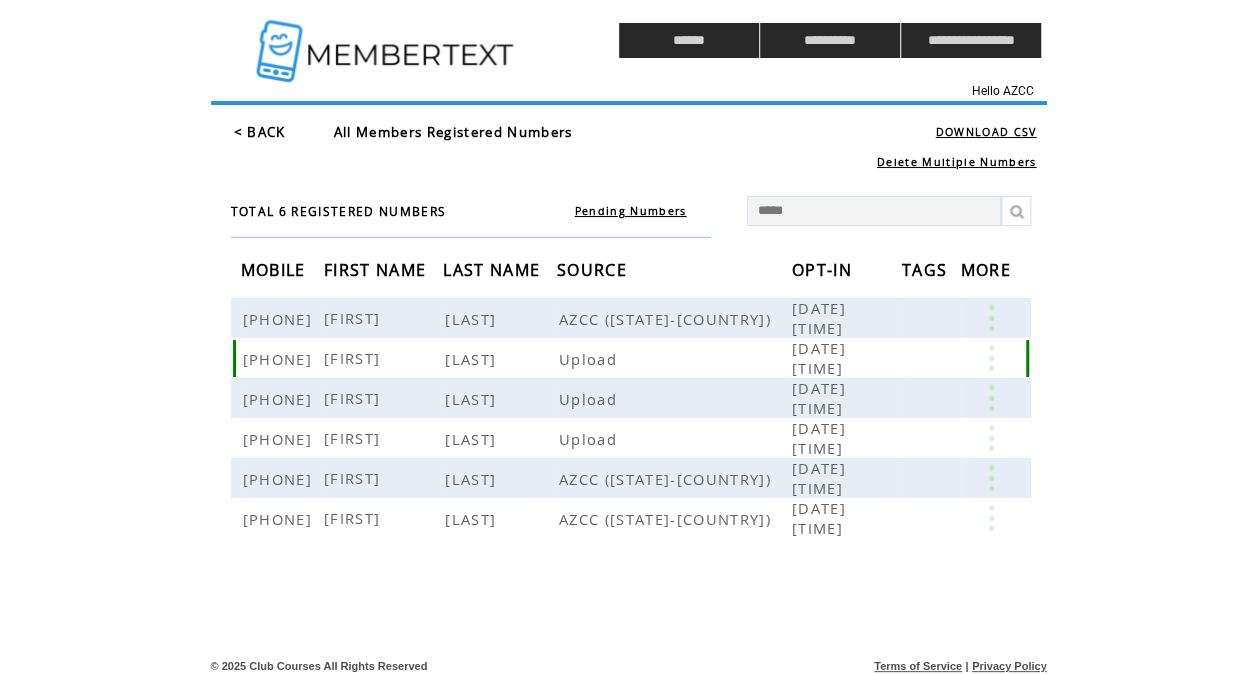 click at bounding box center (991, 358) 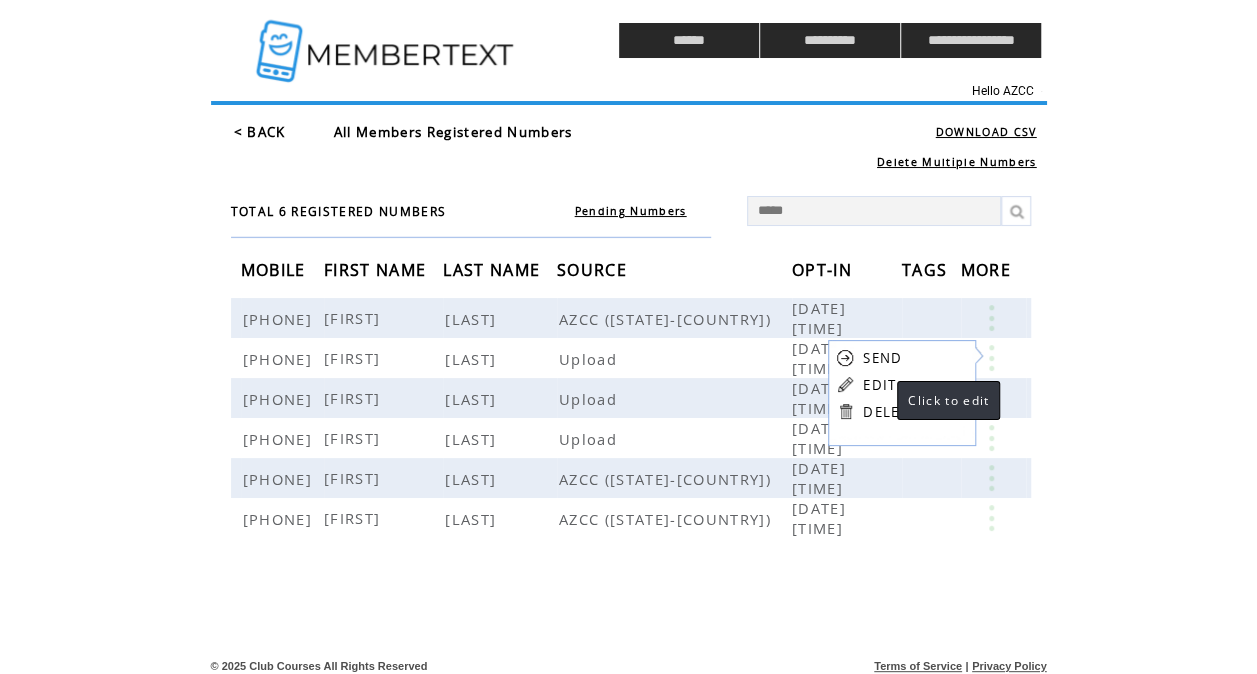 click on "EDIT" at bounding box center [879, 385] 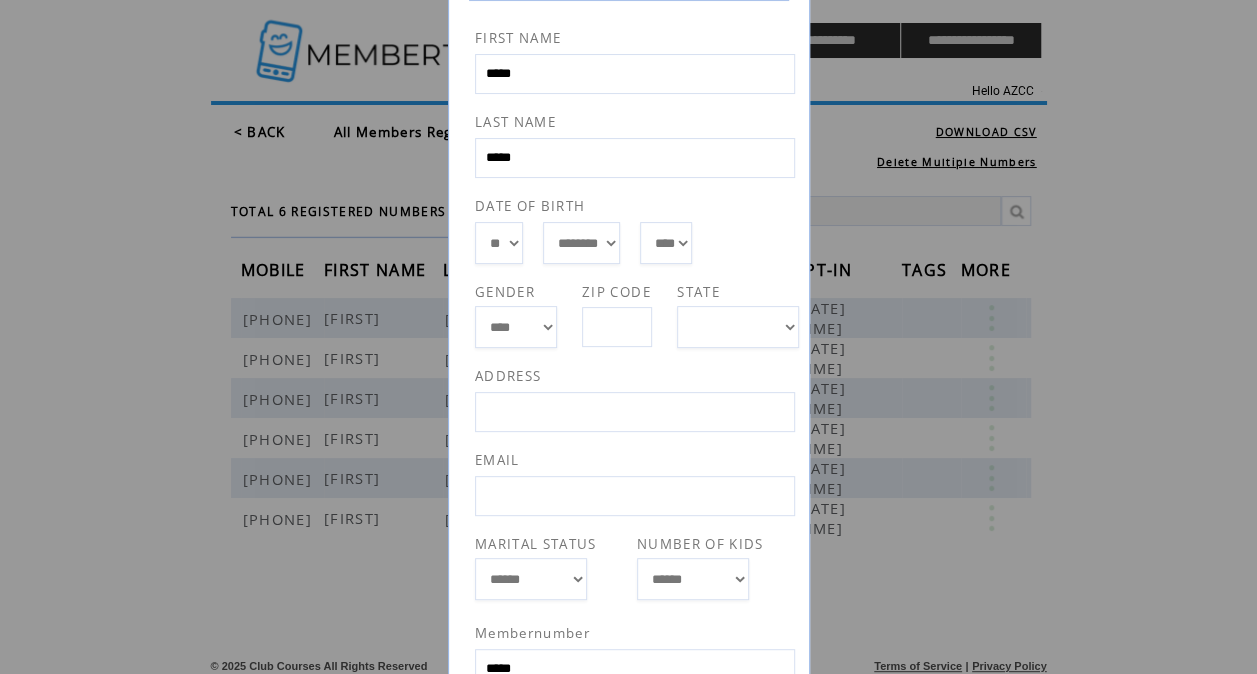 scroll, scrollTop: 314, scrollLeft: 0, axis: vertical 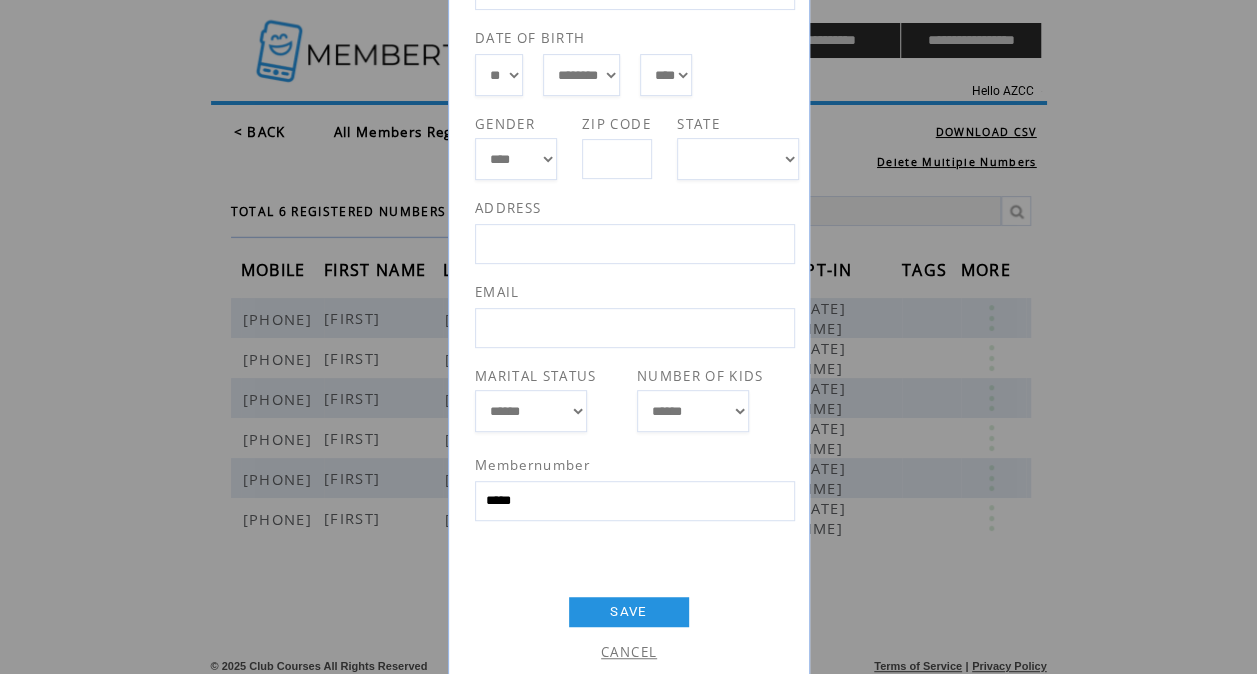 click on "CANCEL" at bounding box center [629, 652] 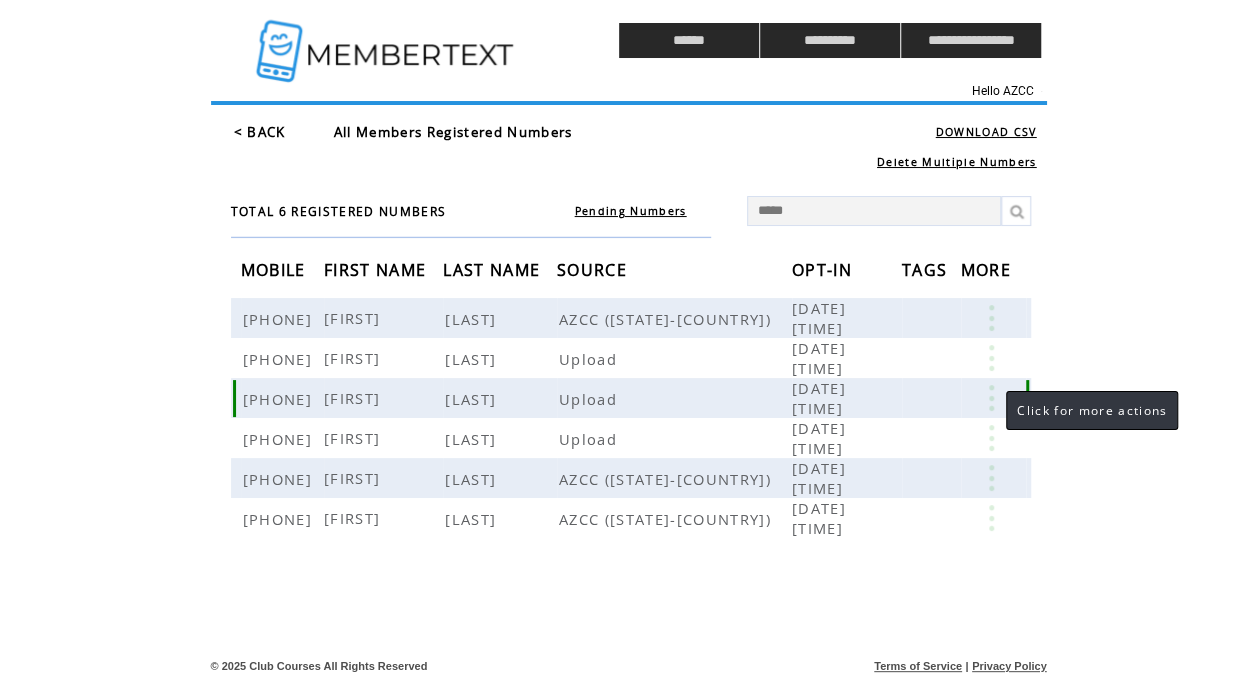 click at bounding box center (991, 398) 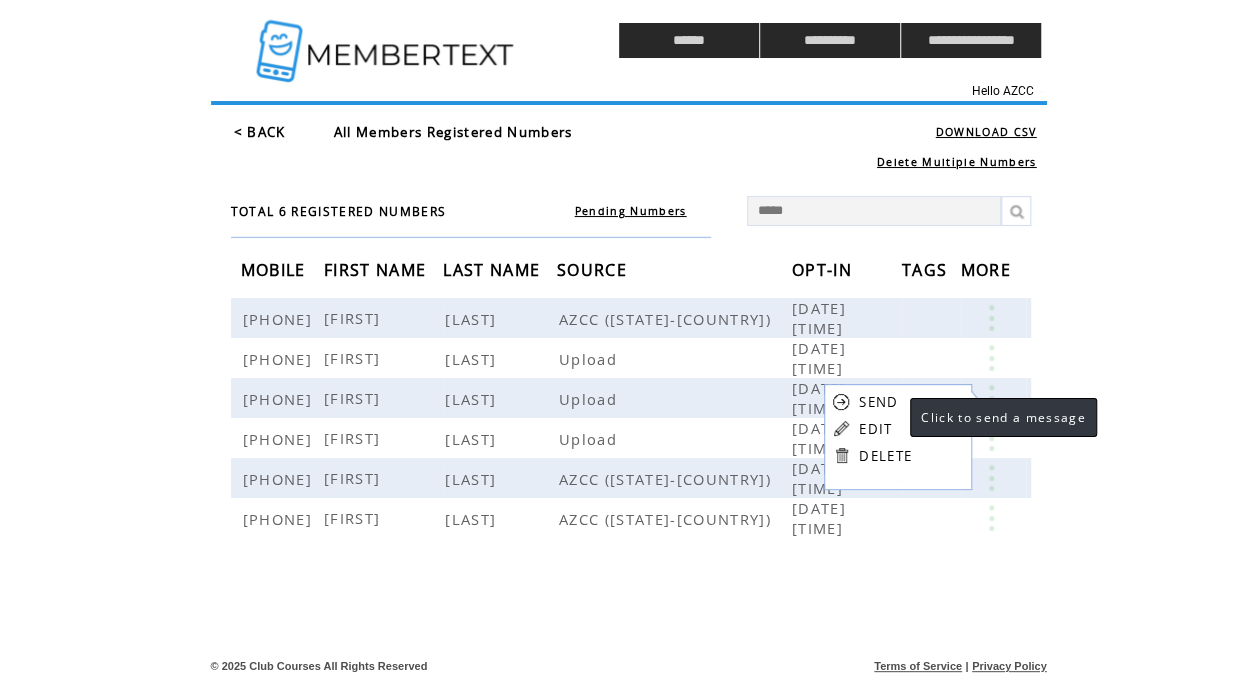 click on "SEND" at bounding box center [878, 402] 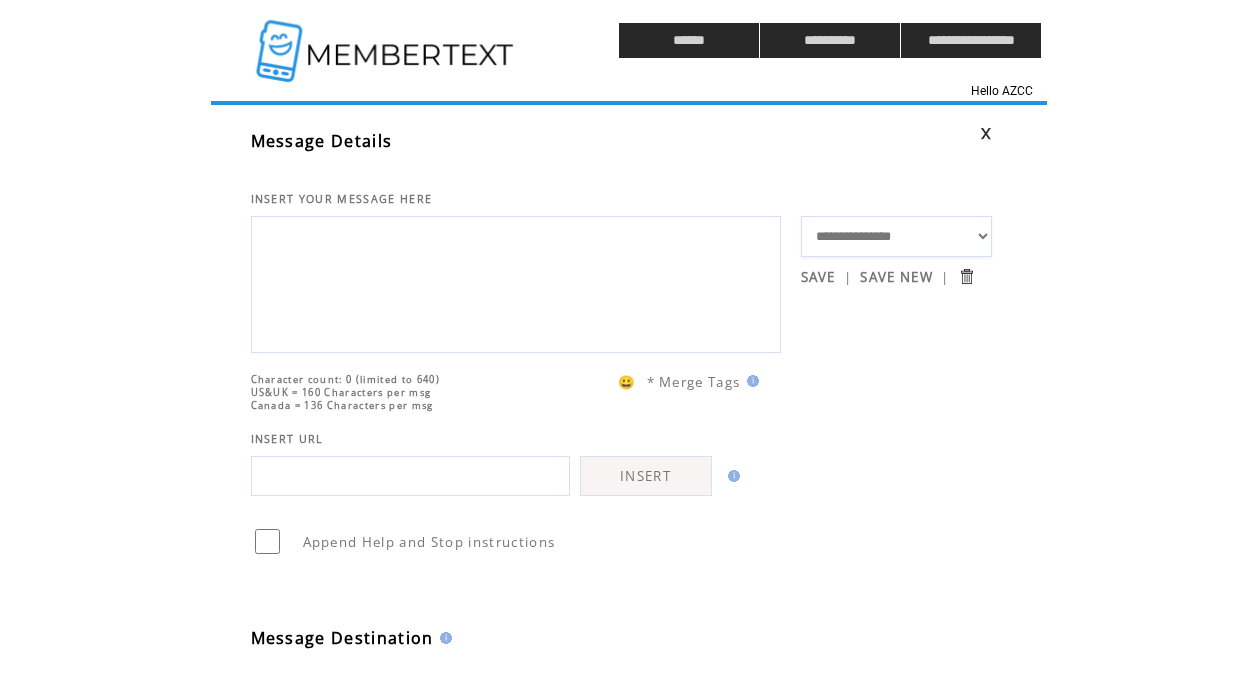 scroll, scrollTop: 0, scrollLeft: 0, axis: both 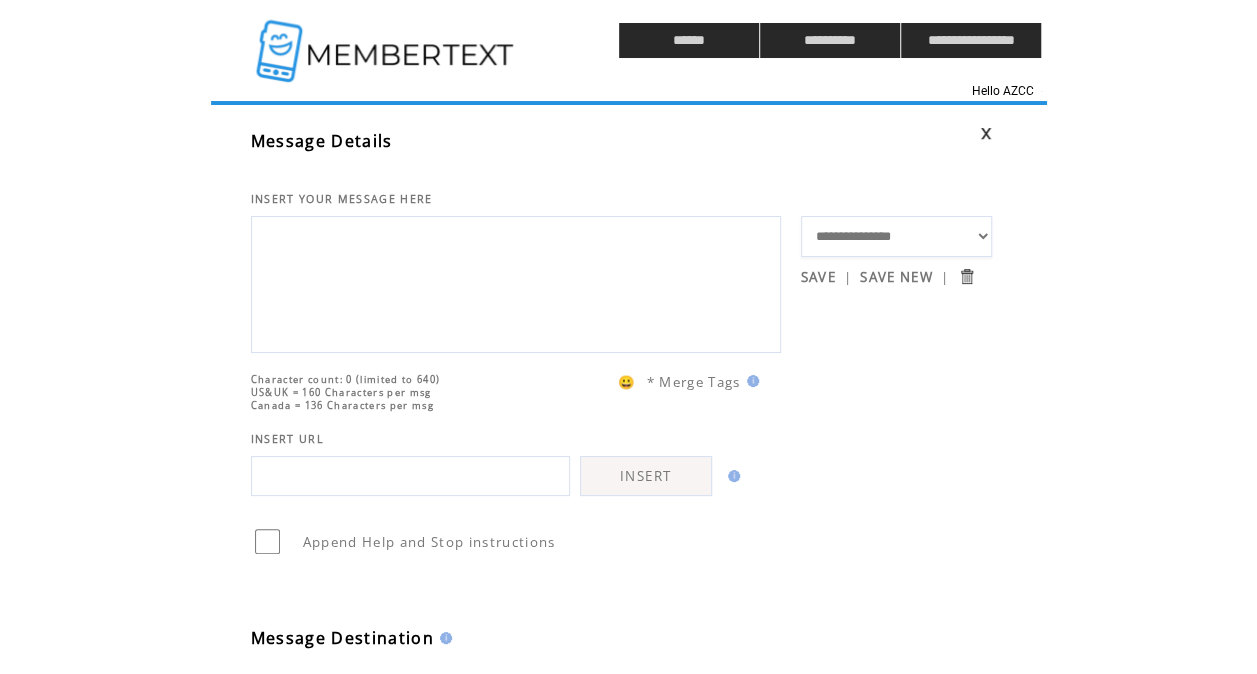 click at bounding box center [387, 40] 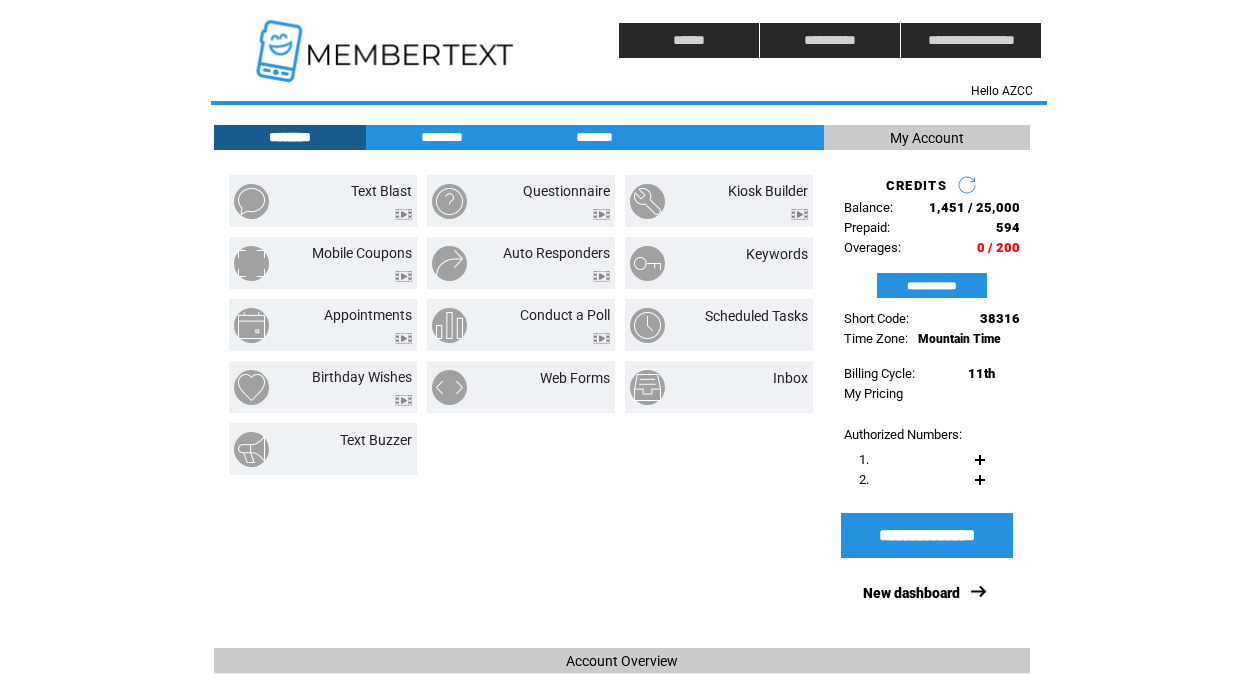 scroll, scrollTop: 0, scrollLeft: 0, axis: both 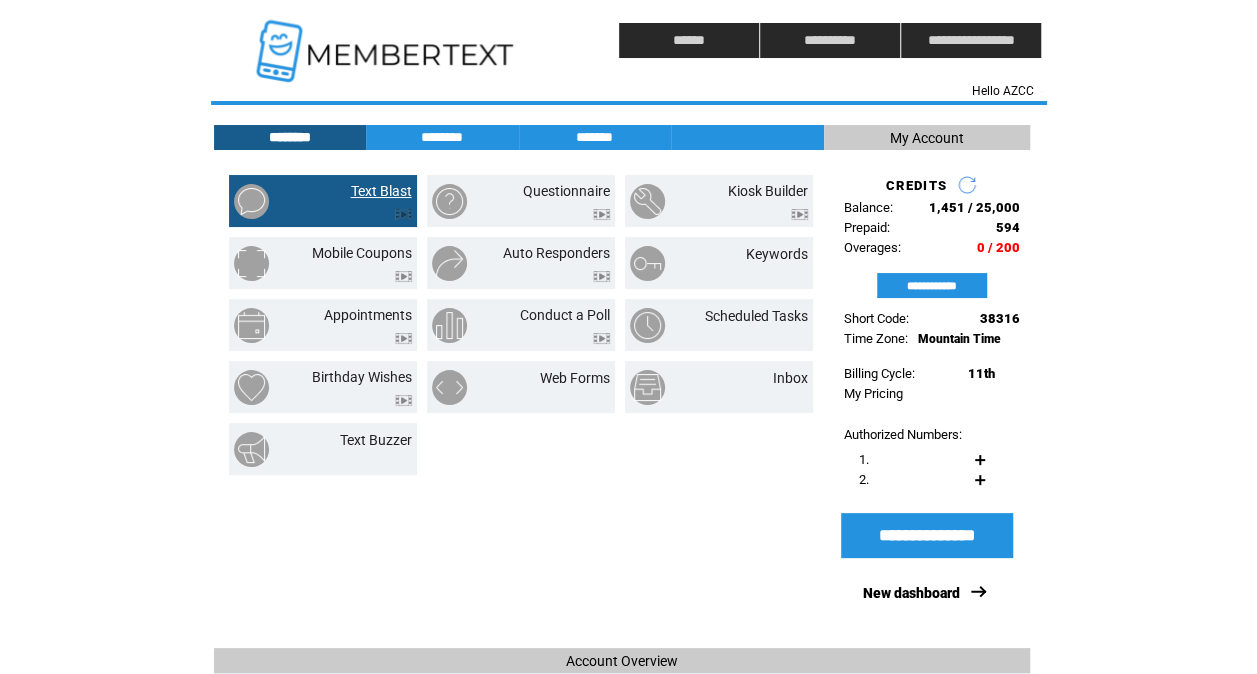 click on "Text Blast" at bounding box center (381, 191) 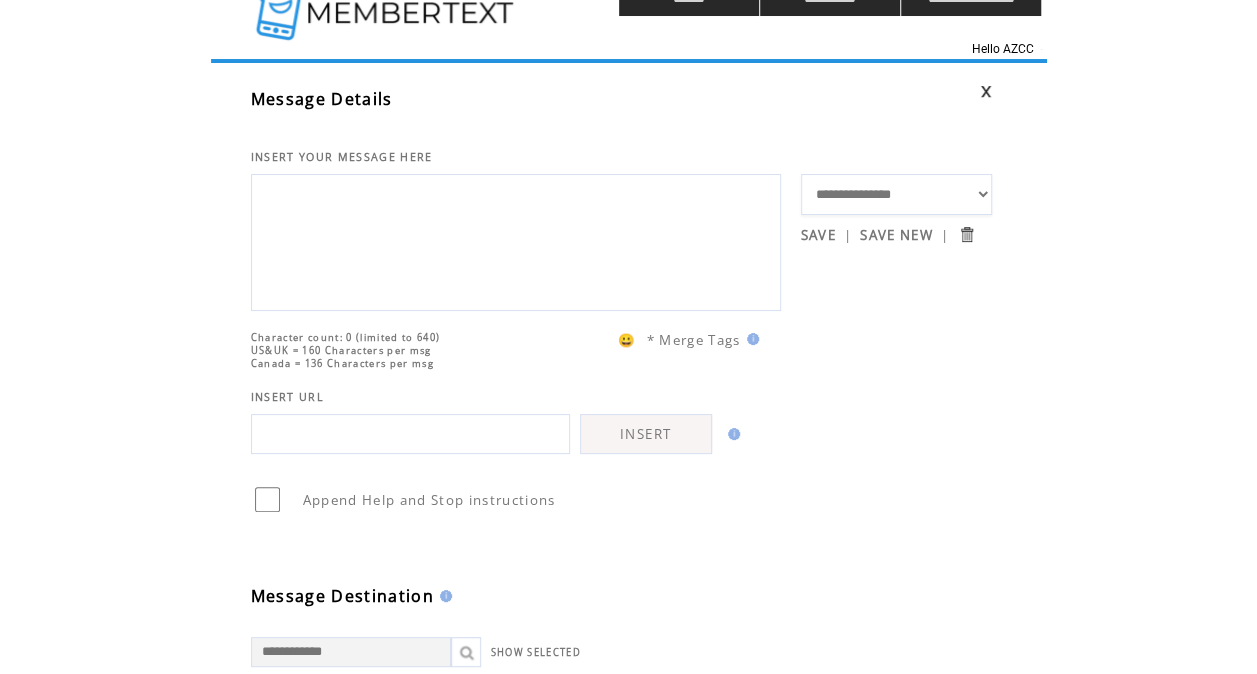 scroll, scrollTop: 43, scrollLeft: 0, axis: vertical 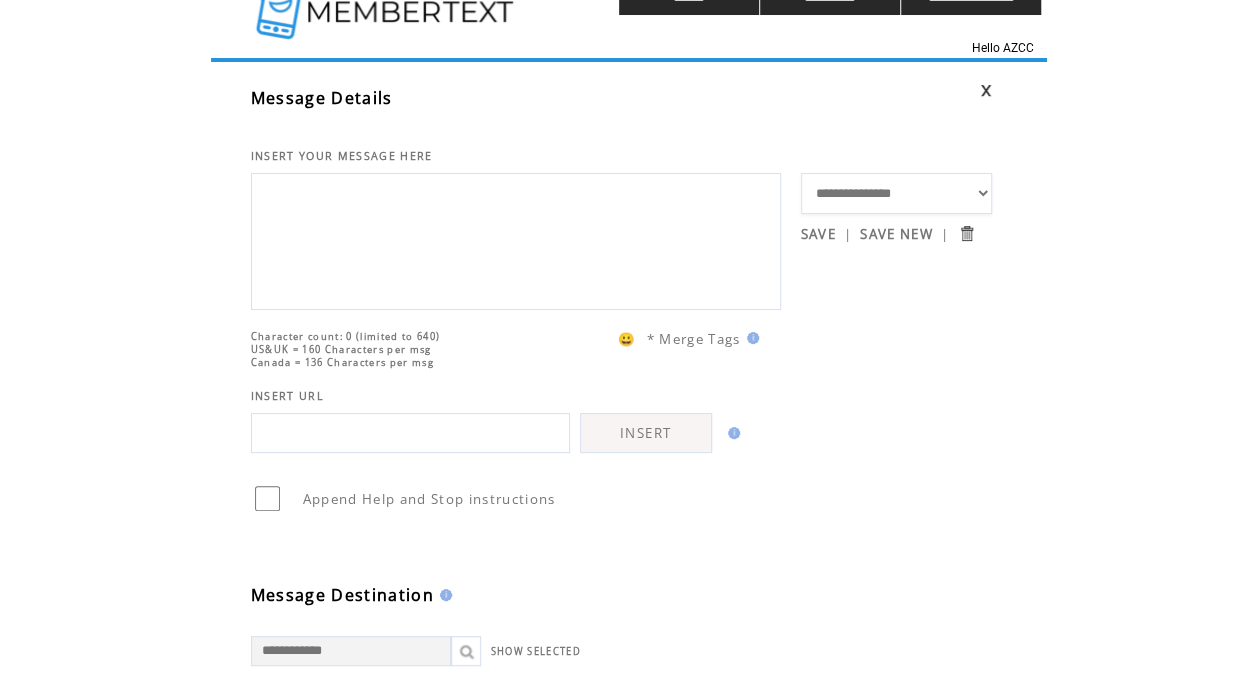 click at bounding box center [516, 239] 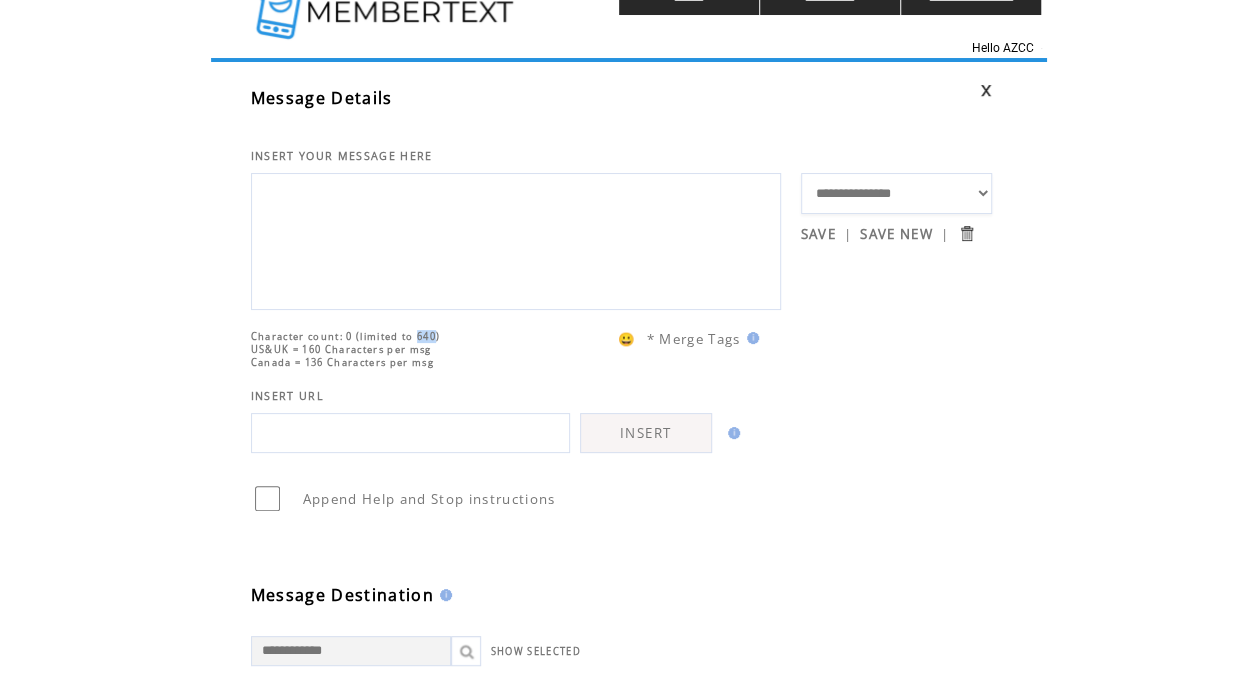 click on "Character count: 0 (limited to 640)" at bounding box center [346, 336] 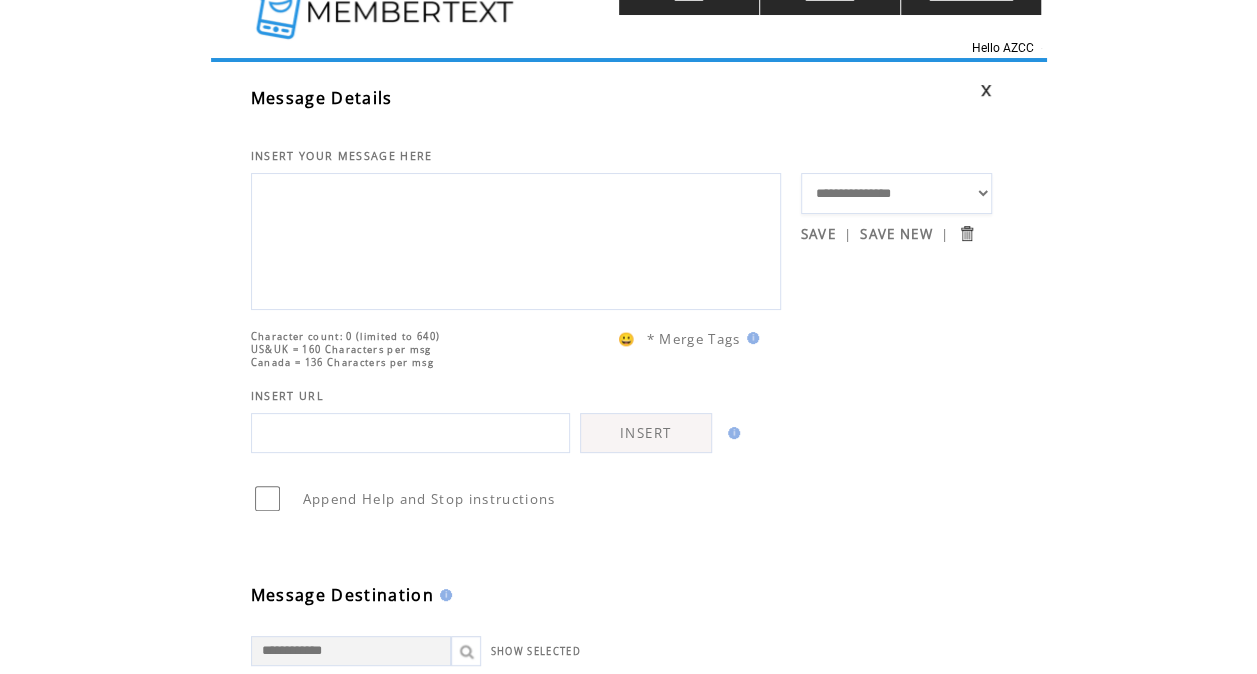 drag, startPoint x: 433, startPoint y: 369, endPoint x: 454, endPoint y: 370, distance: 21.023796 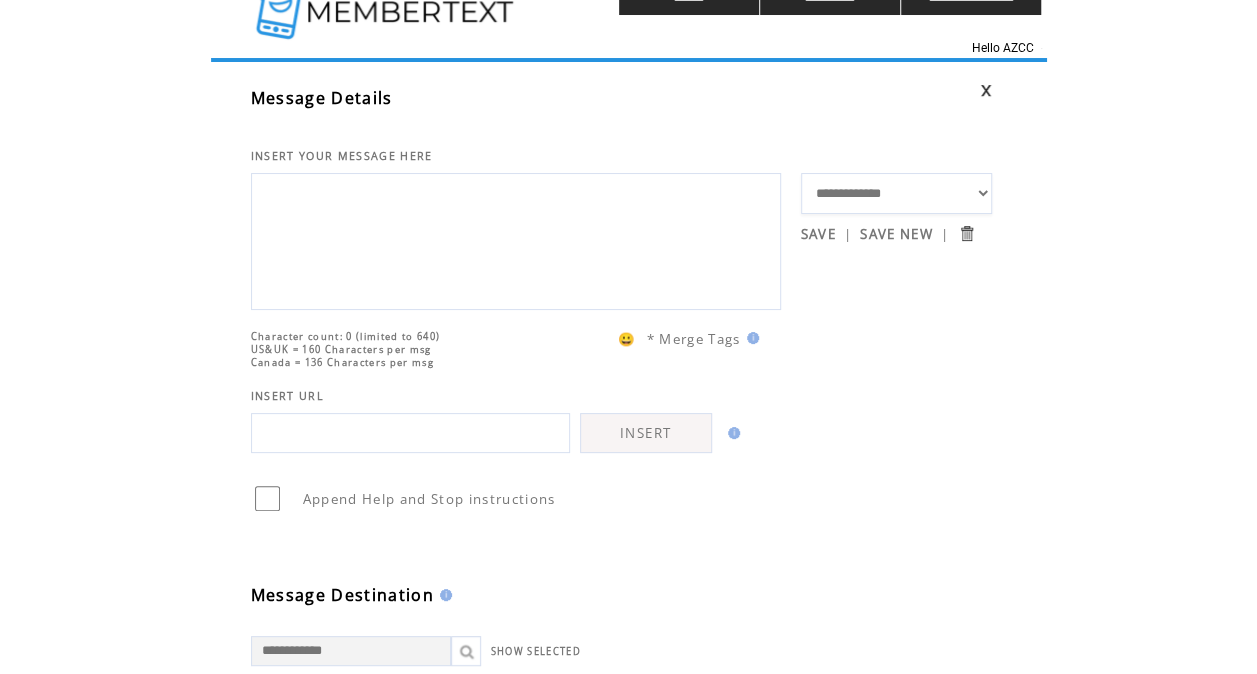 click on "**********" at bounding box center (896, 193) 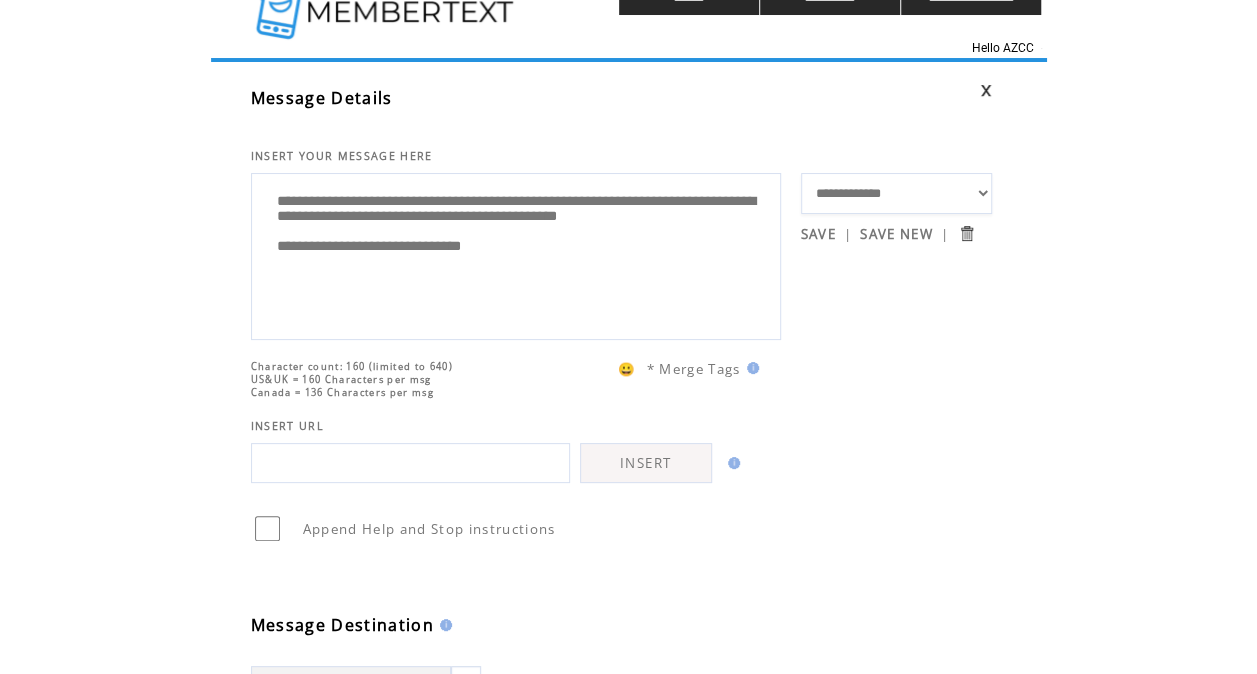 click on "**********" at bounding box center [516, 254] 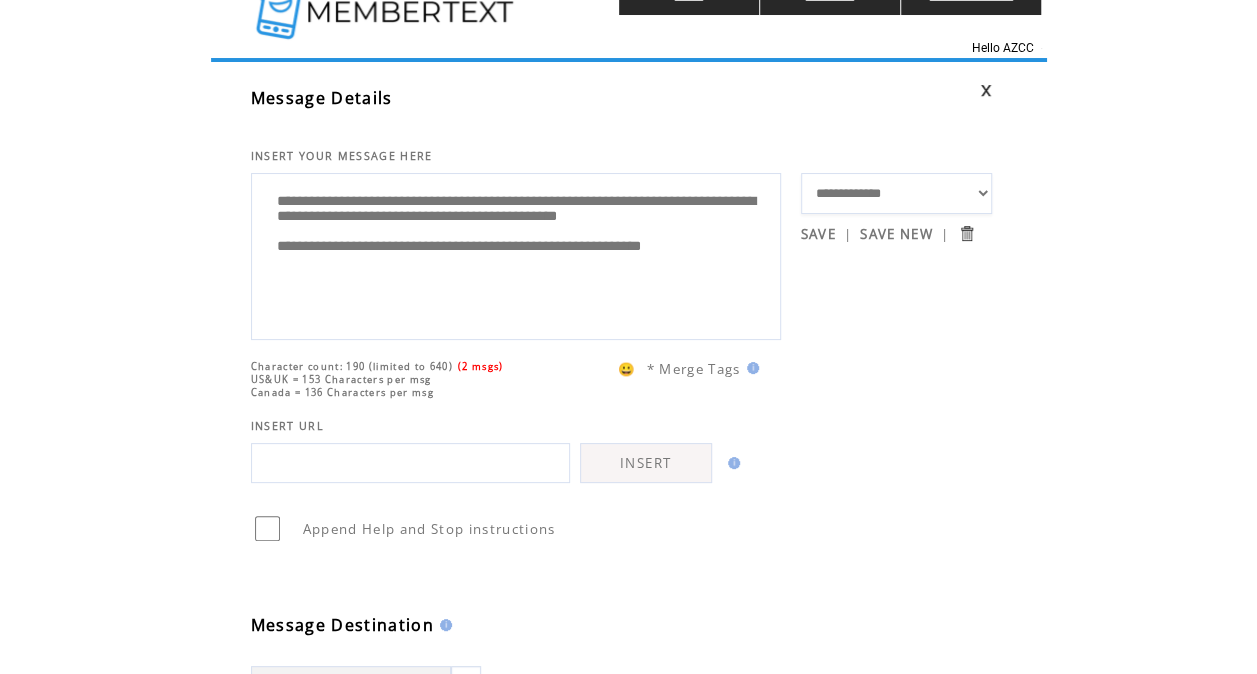 type on "**********" 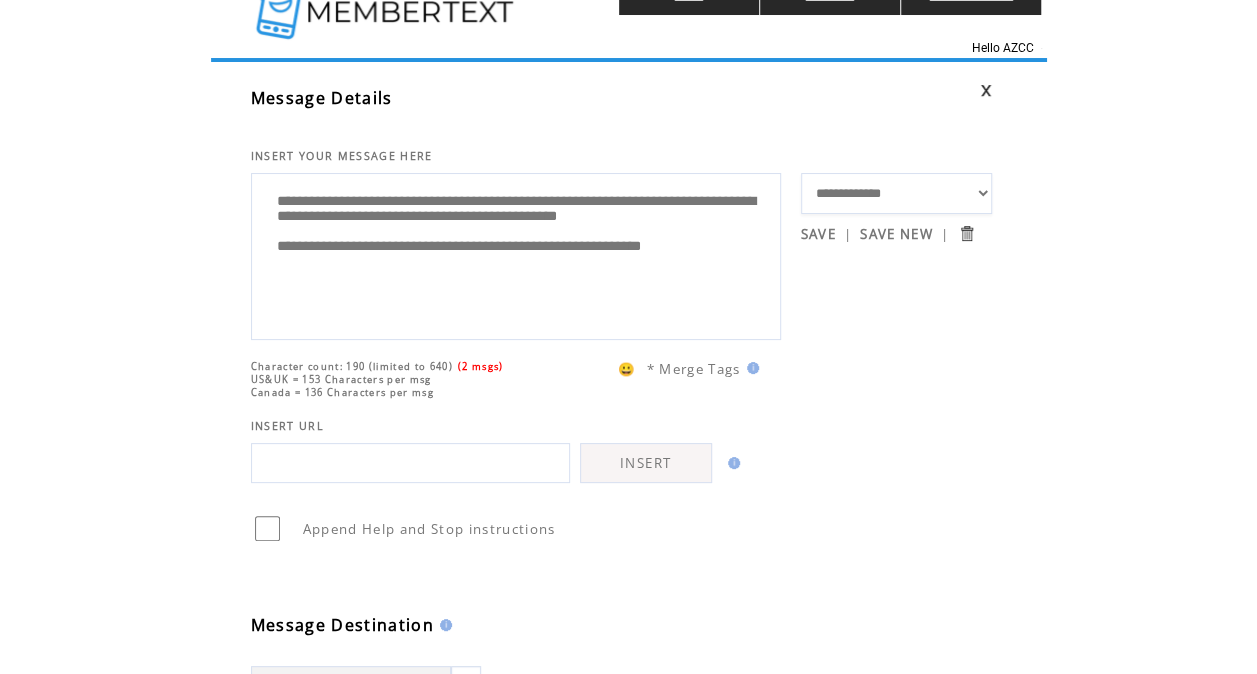 click on "US&UK = 153 Characters per msg" at bounding box center [377, 379] 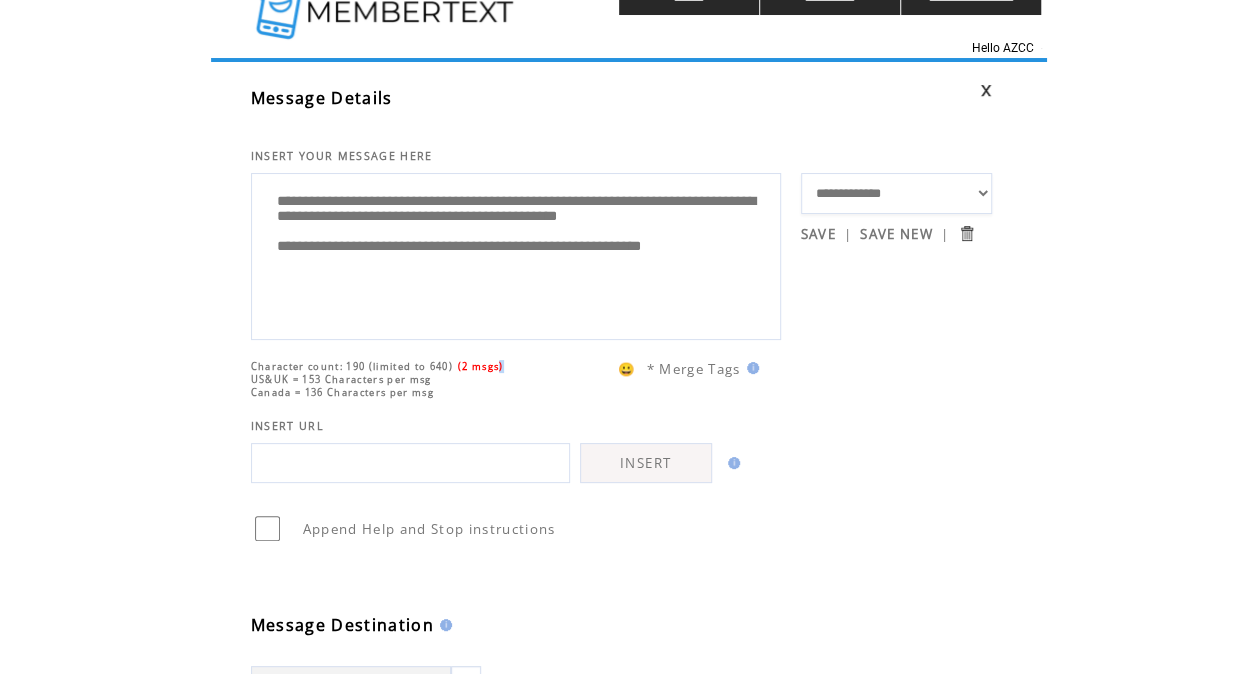 click on "(2 msgs)" at bounding box center (481, 366) 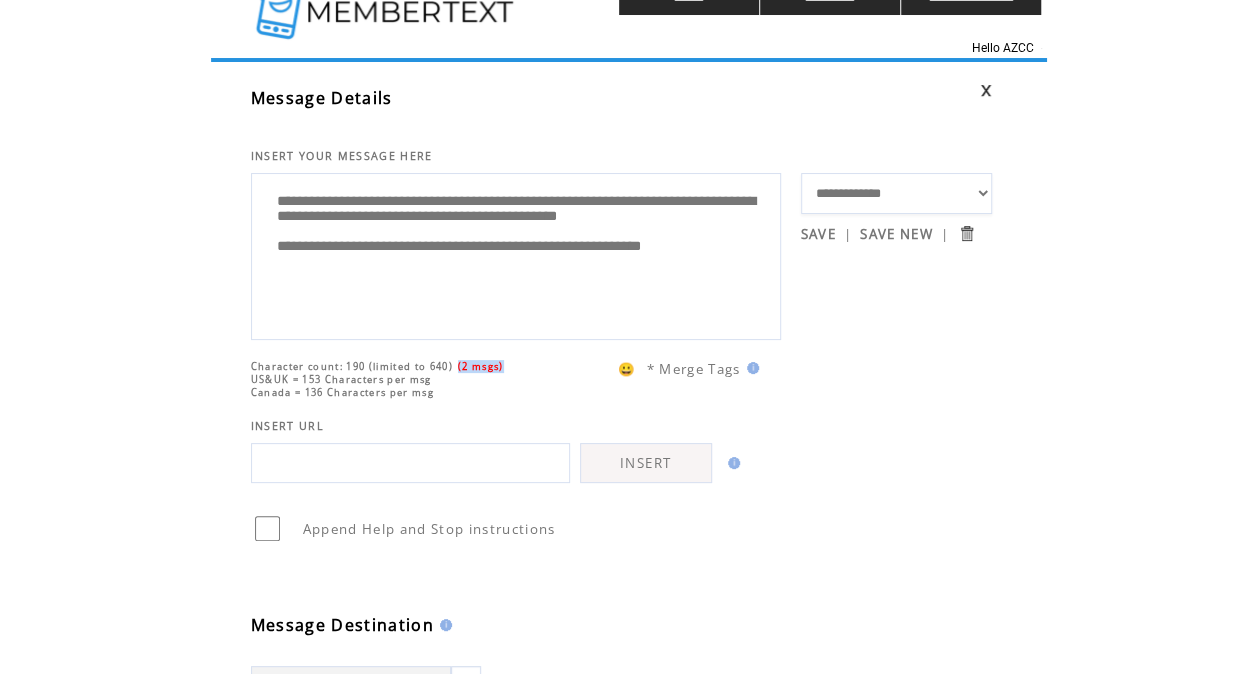 click on "(2 msgs)" at bounding box center [481, 366] 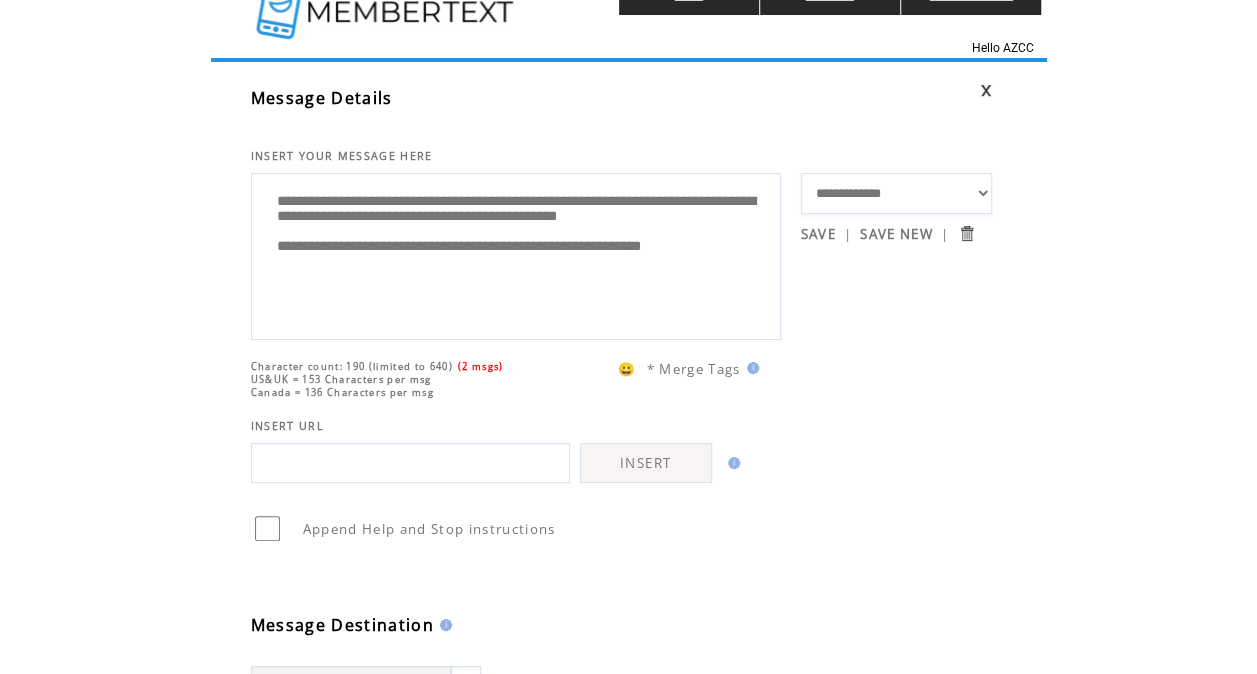 drag, startPoint x: 505, startPoint y: 364, endPoint x: 519, endPoint y: 370, distance: 15.231546 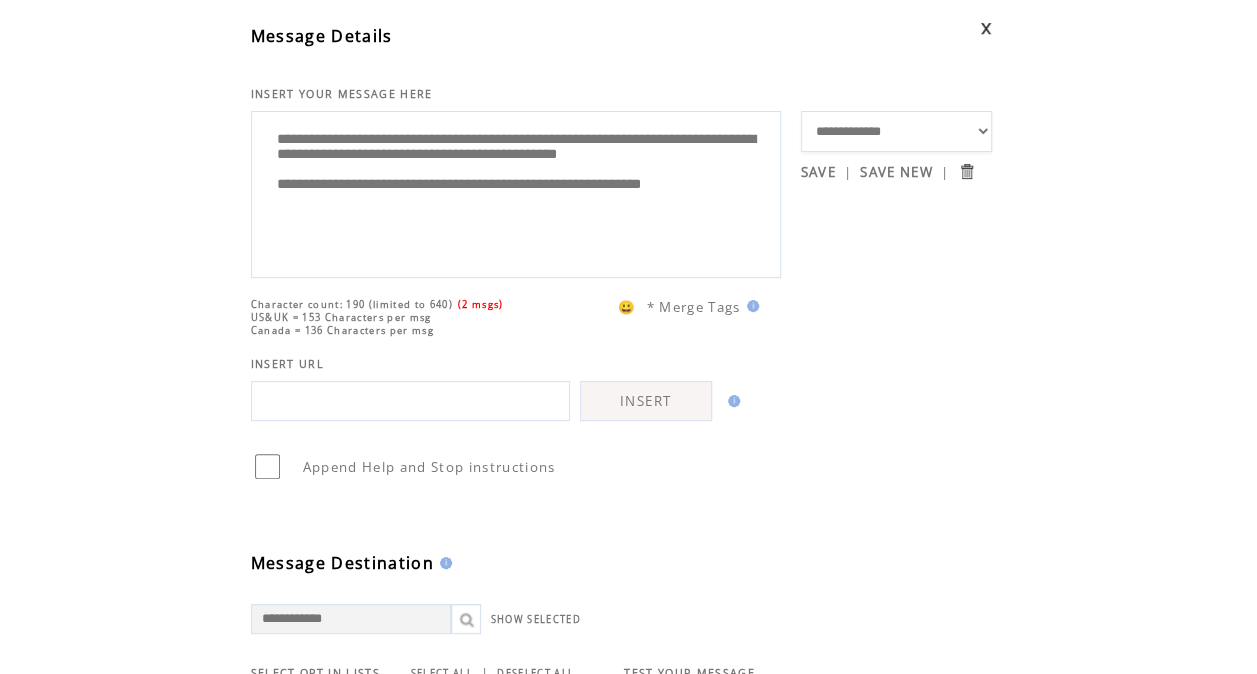 scroll, scrollTop: 351, scrollLeft: 0, axis: vertical 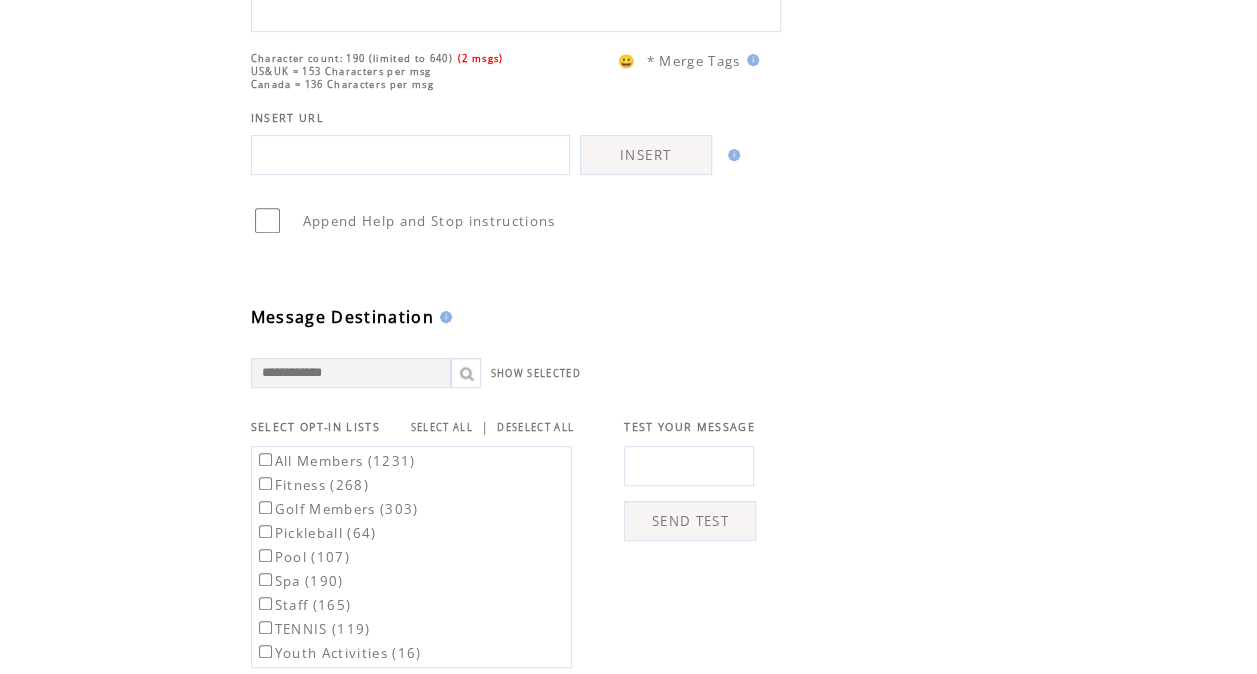 click on "All Members (1231)" at bounding box center [335, 461] 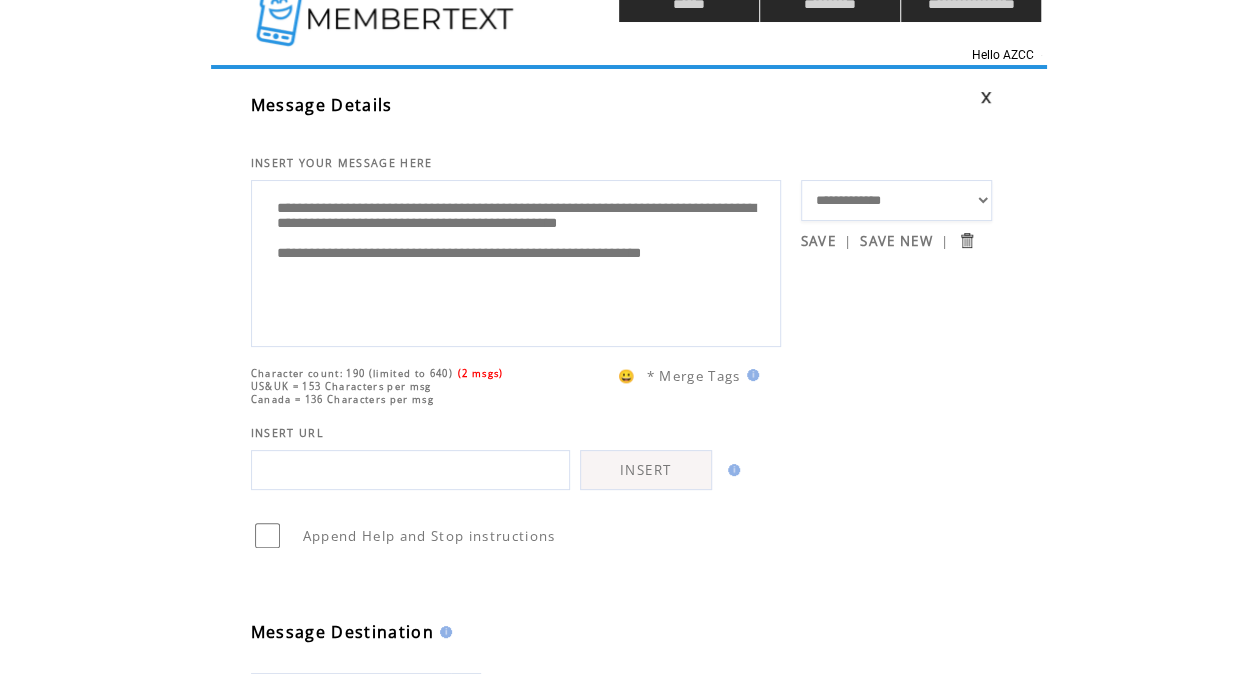 scroll, scrollTop: 0, scrollLeft: 0, axis: both 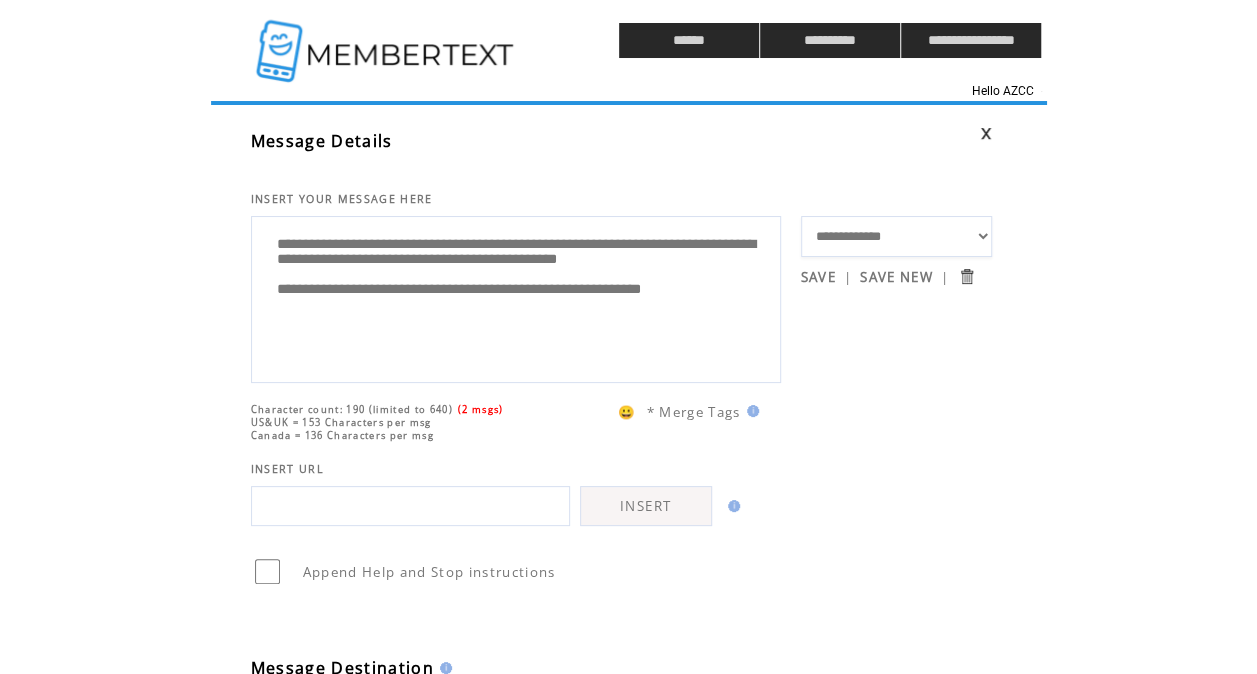 drag, startPoint x: 572, startPoint y: 352, endPoint x: 83, endPoint y: 142, distance: 532.1851 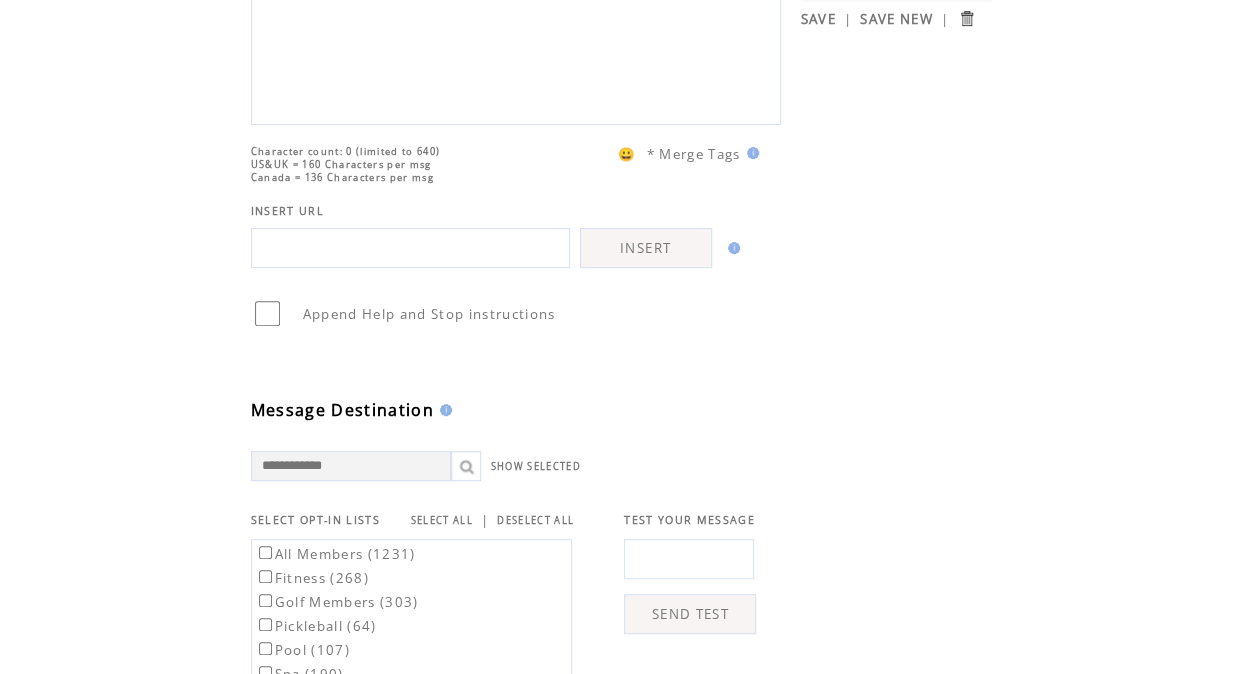 scroll, scrollTop: 257, scrollLeft: 0, axis: vertical 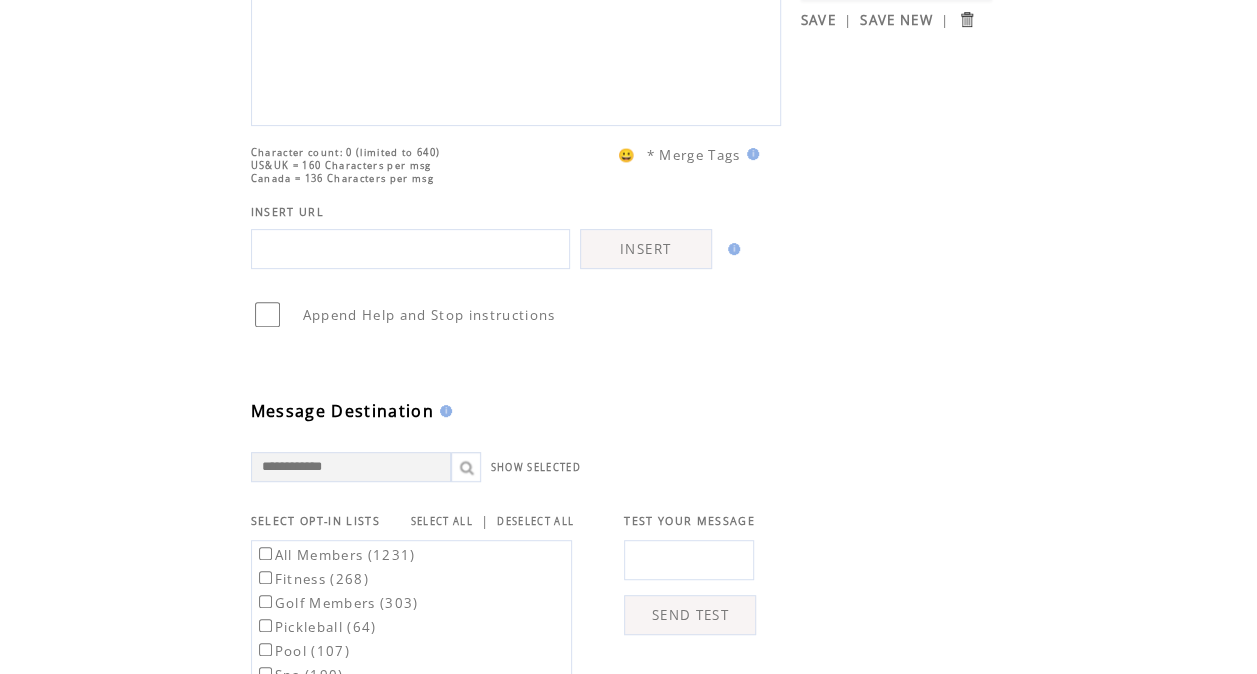 click on "Message Destination" at bounding box center (526, 376) 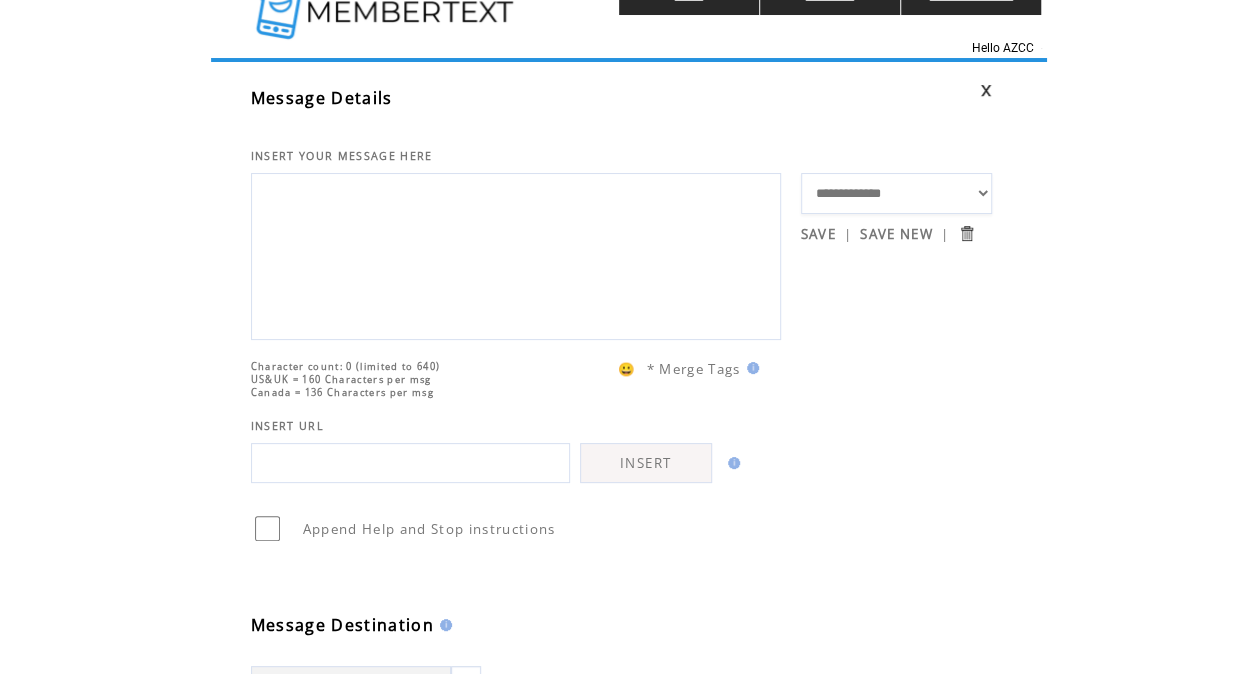 scroll, scrollTop: 23, scrollLeft: 0, axis: vertical 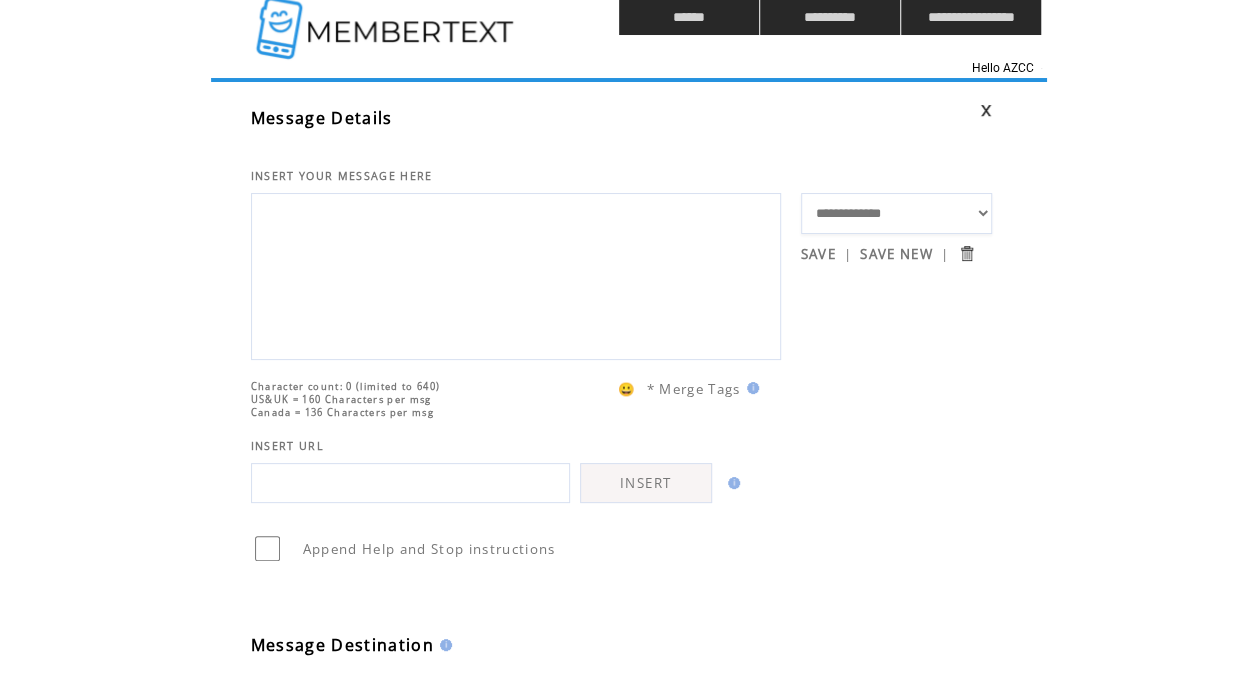 click on "**********" at bounding box center (516, 274) 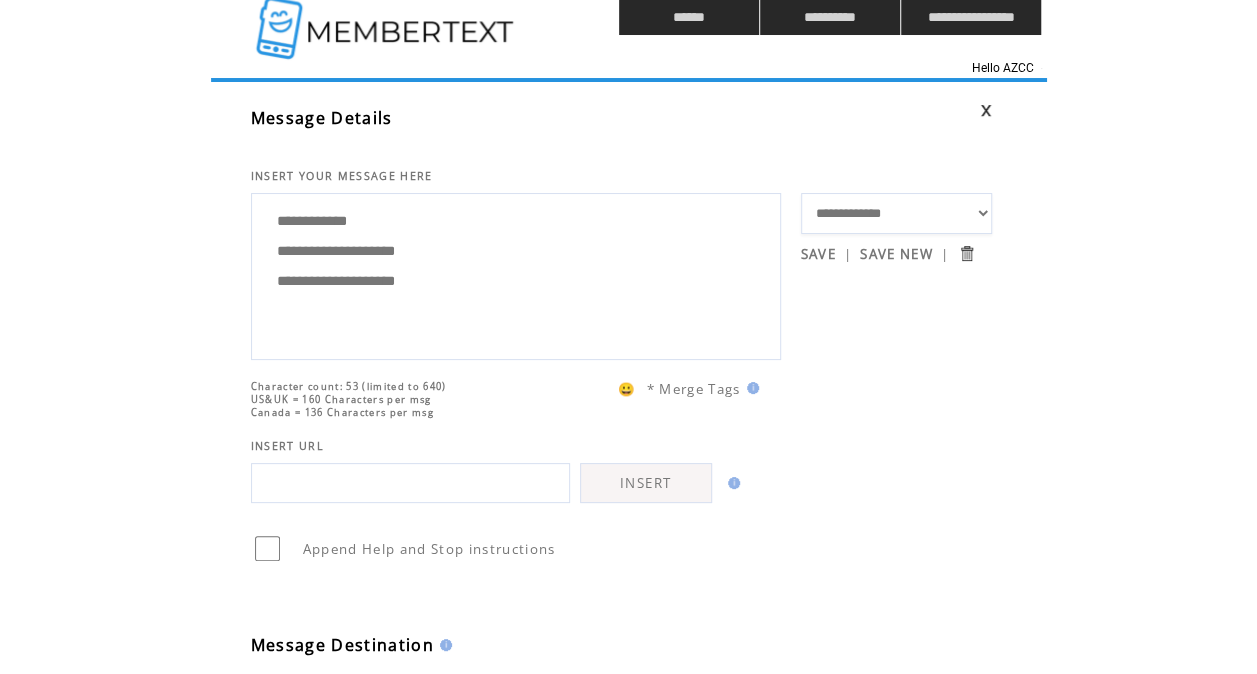 type on "**********" 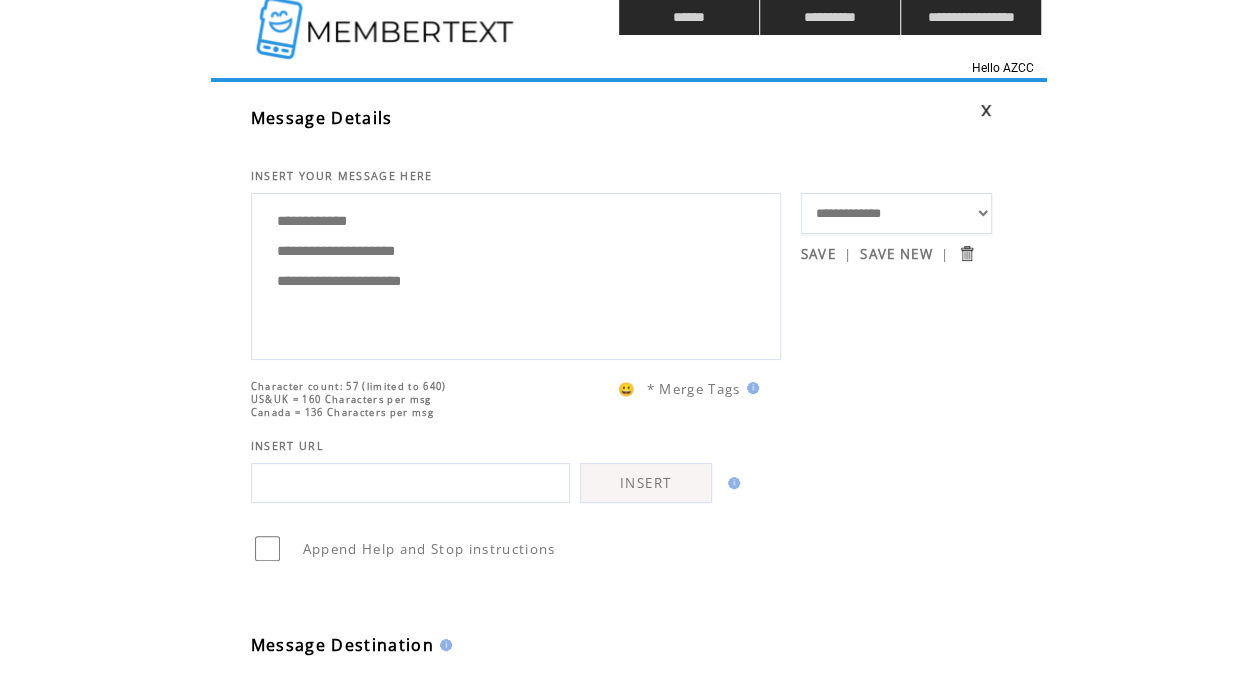 drag, startPoint x: 496, startPoint y: 308, endPoint x: 146, endPoint y: 154, distance: 382.38202 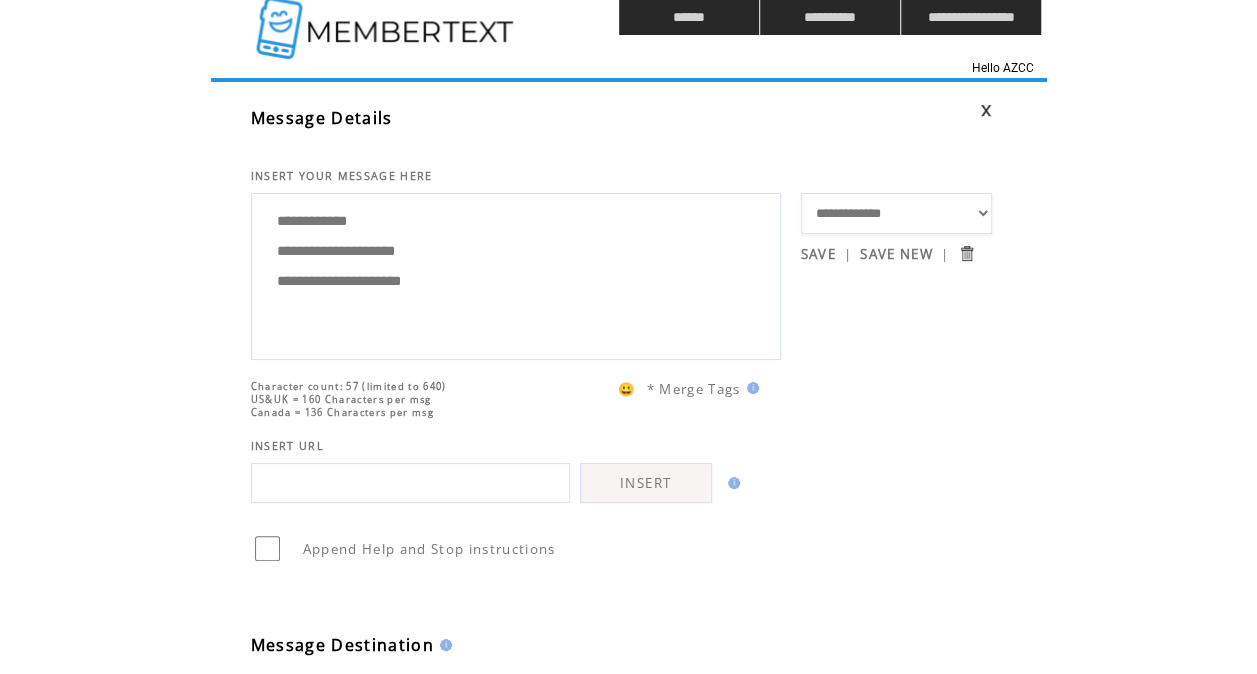 click on "**********" 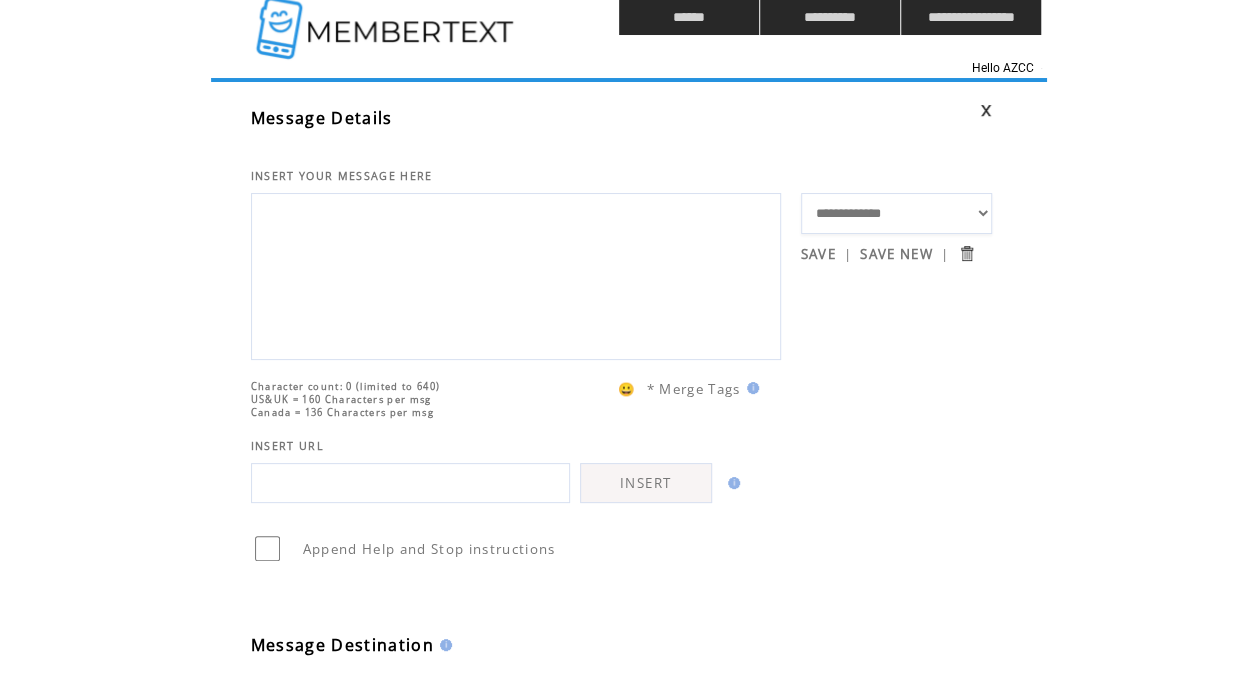 click at bounding box center [410, 483] 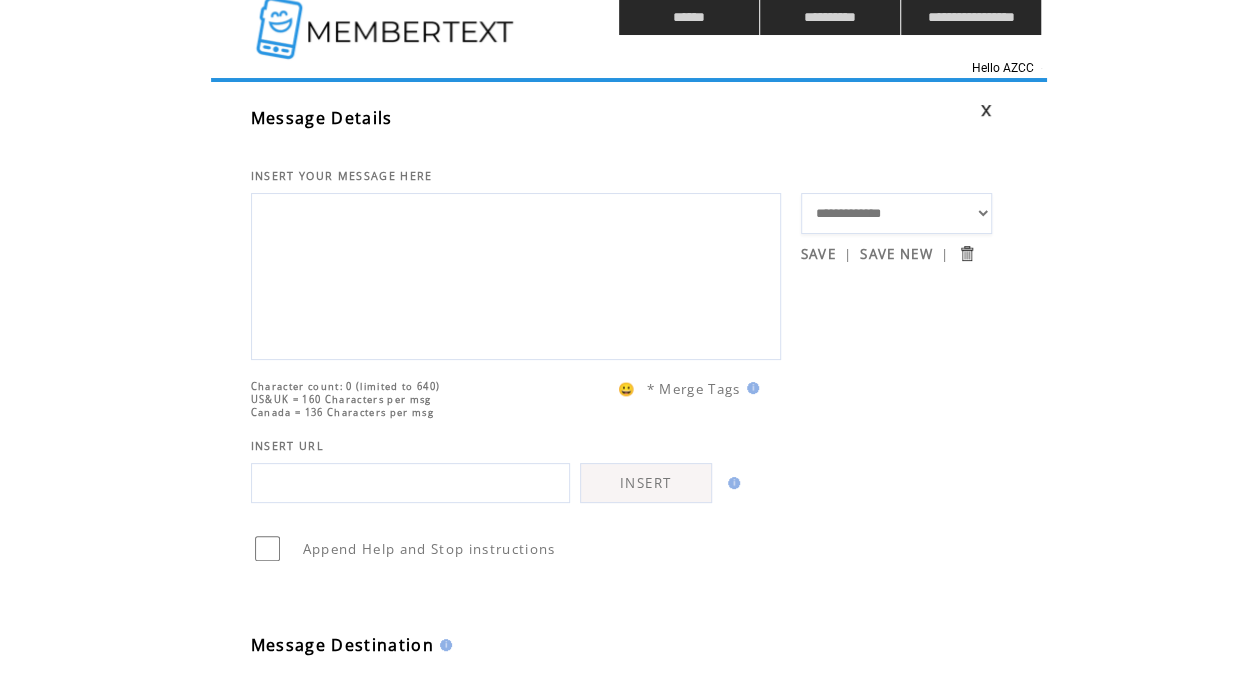paste on "**********" 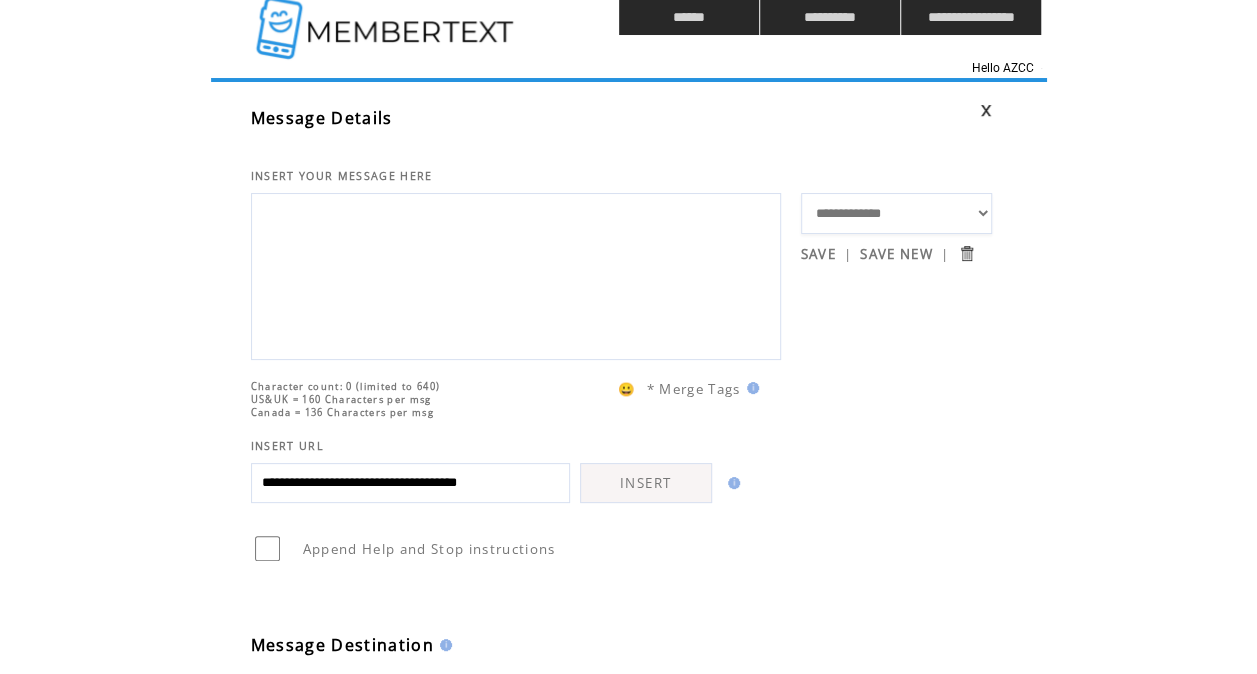 type on "**********" 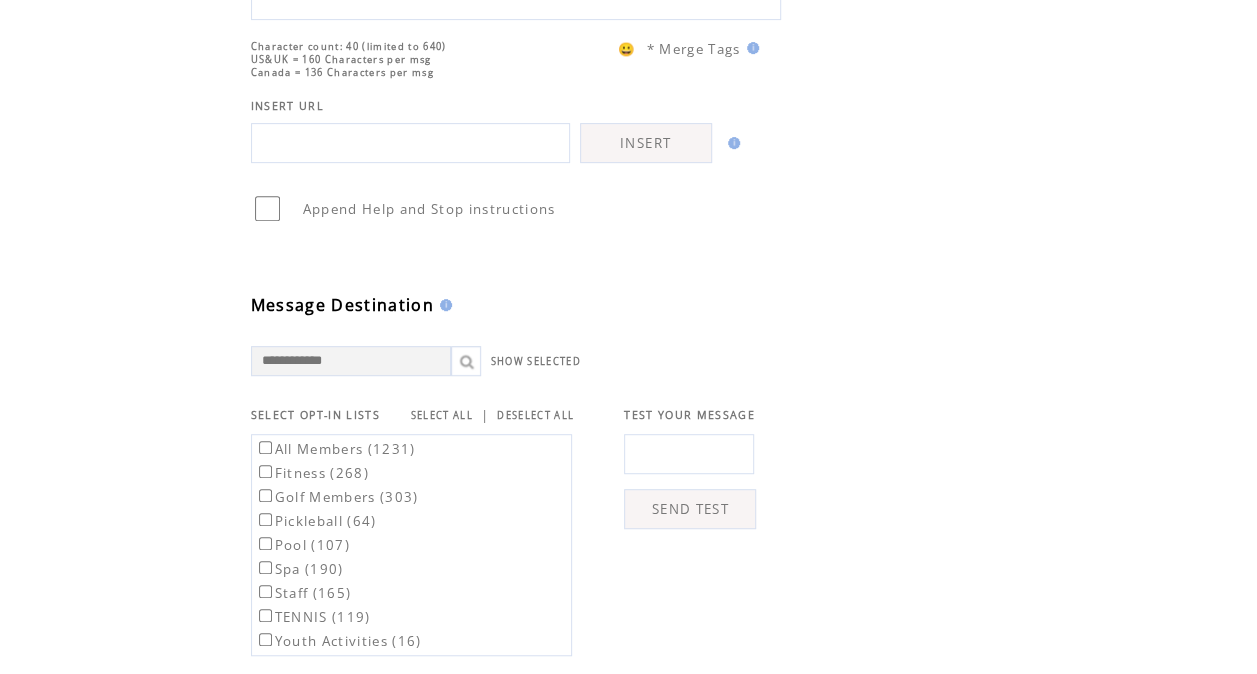 scroll, scrollTop: 365, scrollLeft: 0, axis: vertical 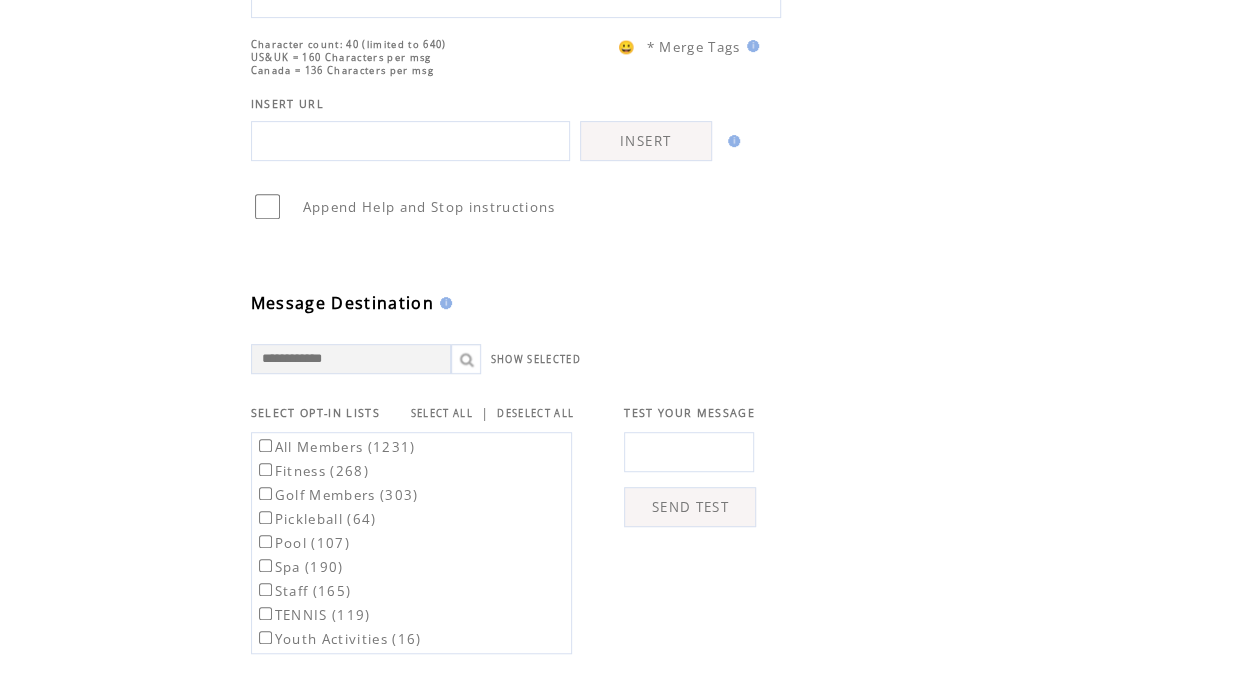 click at bounding box center [689, 452] 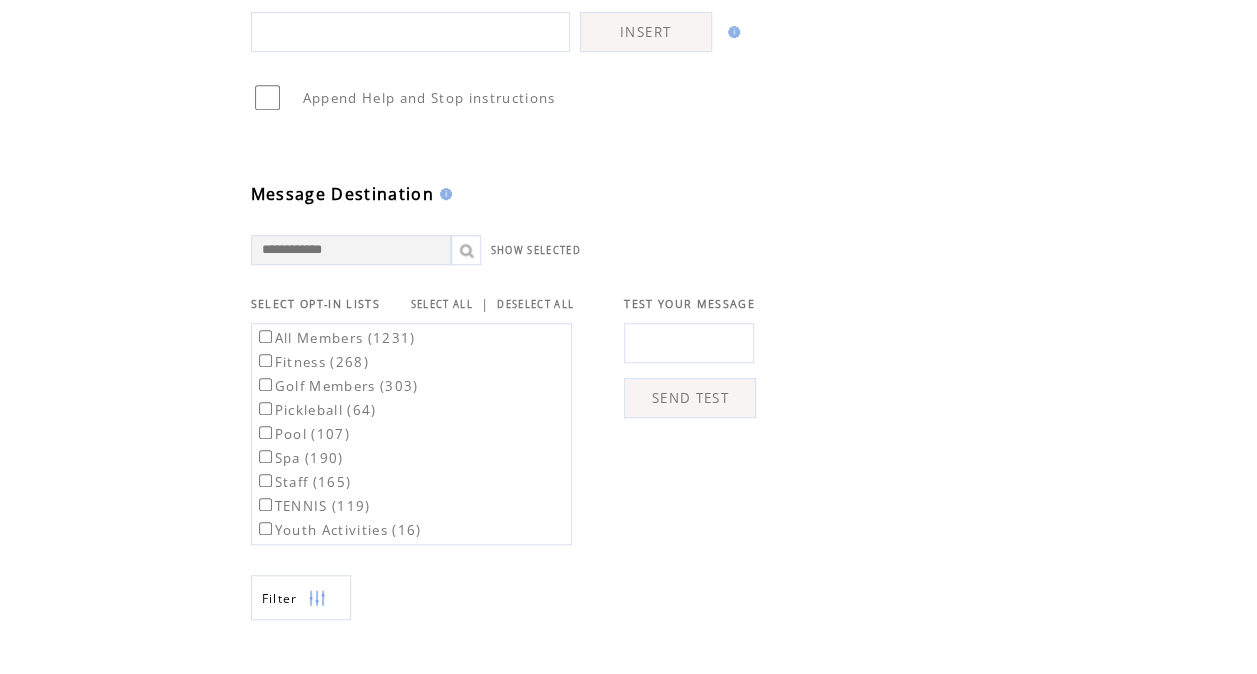 scroll, scrollTop: 476, scrollLeft: 0, axis: vertical 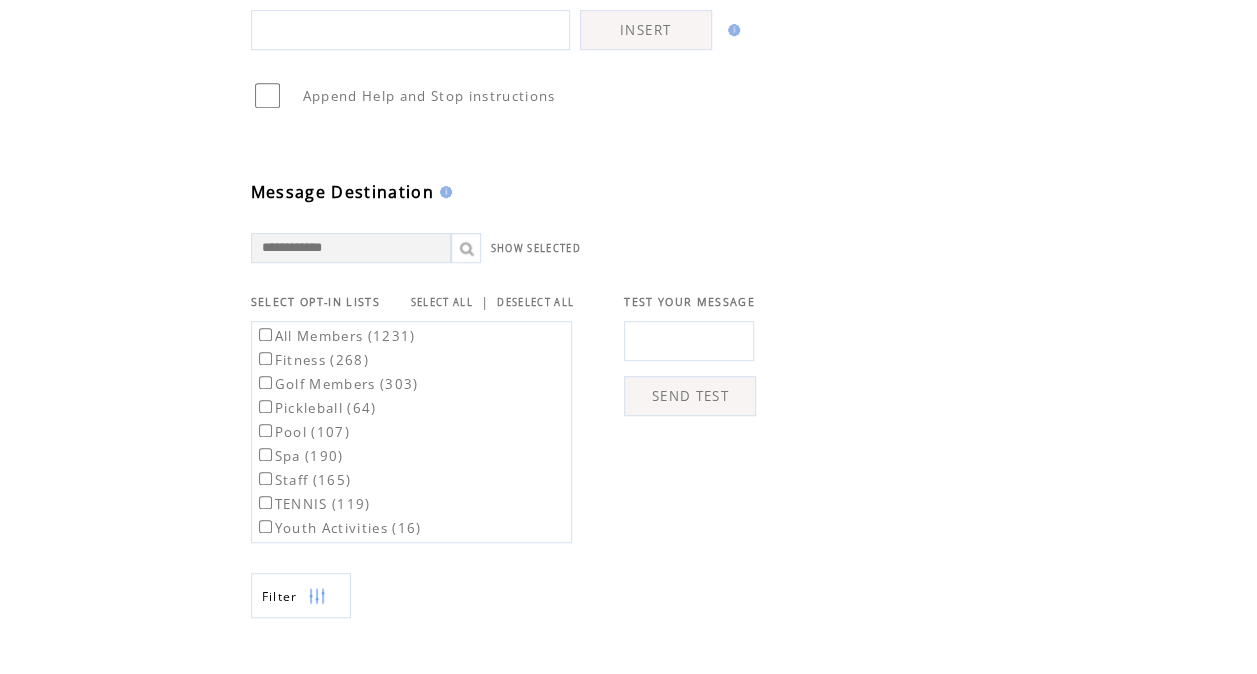 click on "**********" 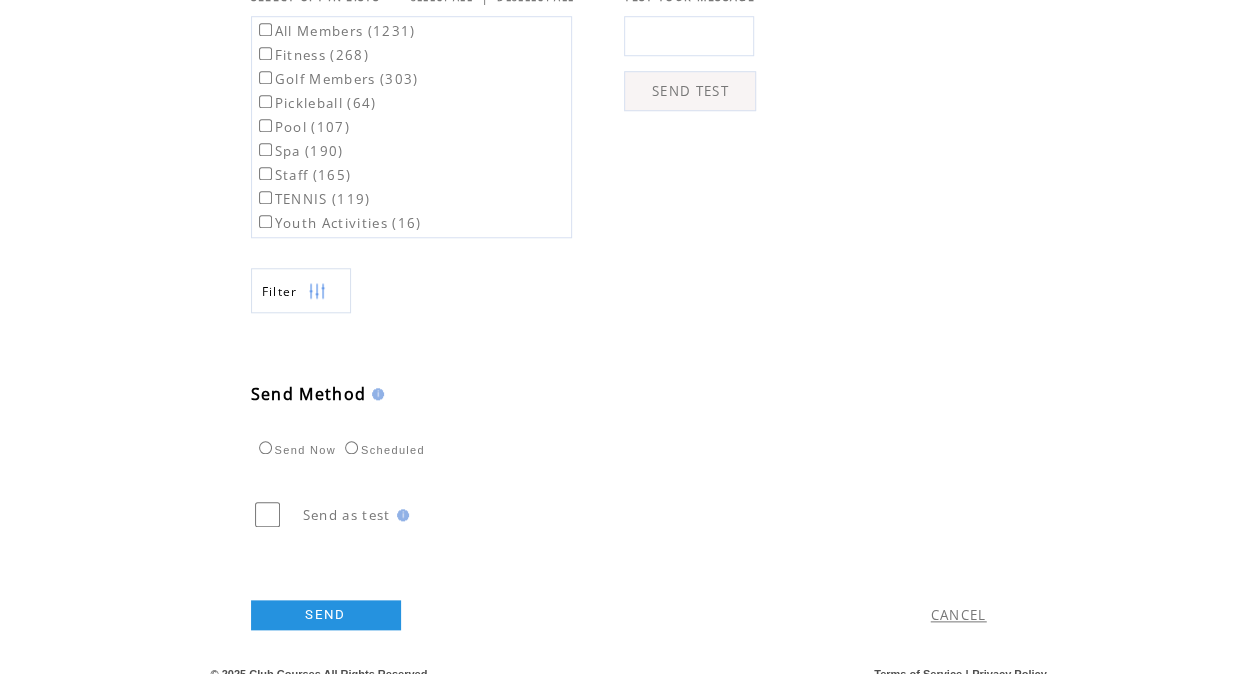 scroll, scrollTop: 782, scrollLeft: 0, axis: vertical 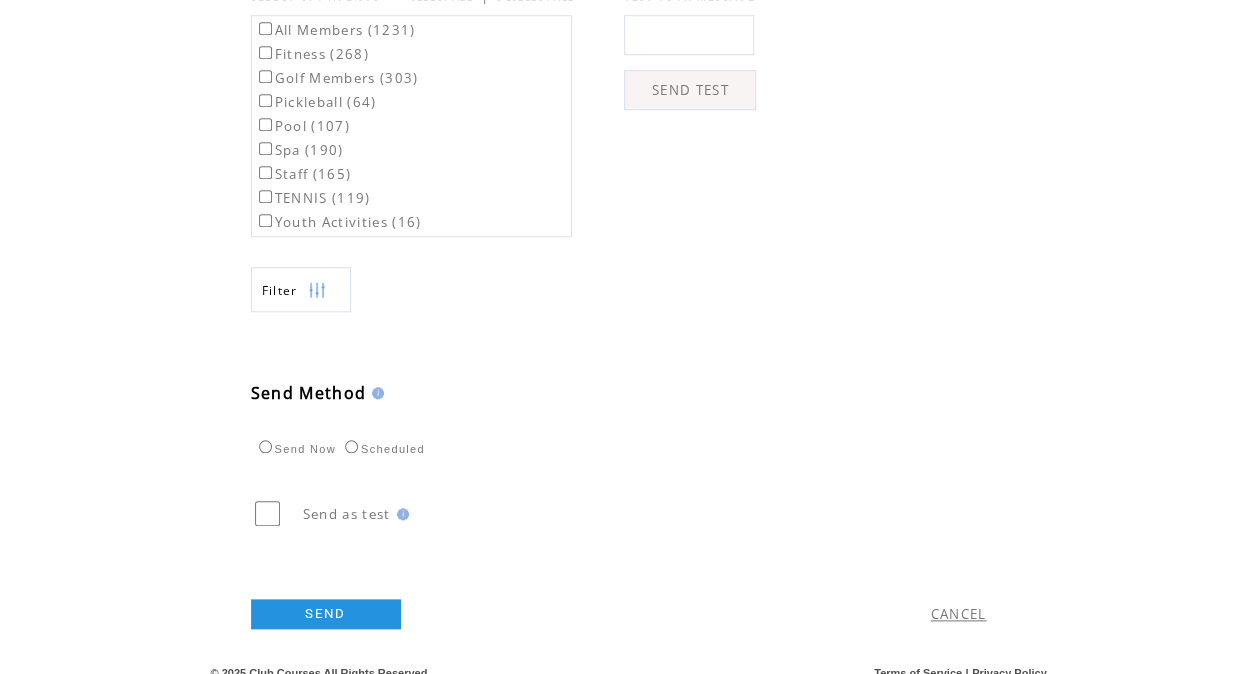 click on "All Members (1231)" at bounding box center [335, 30] 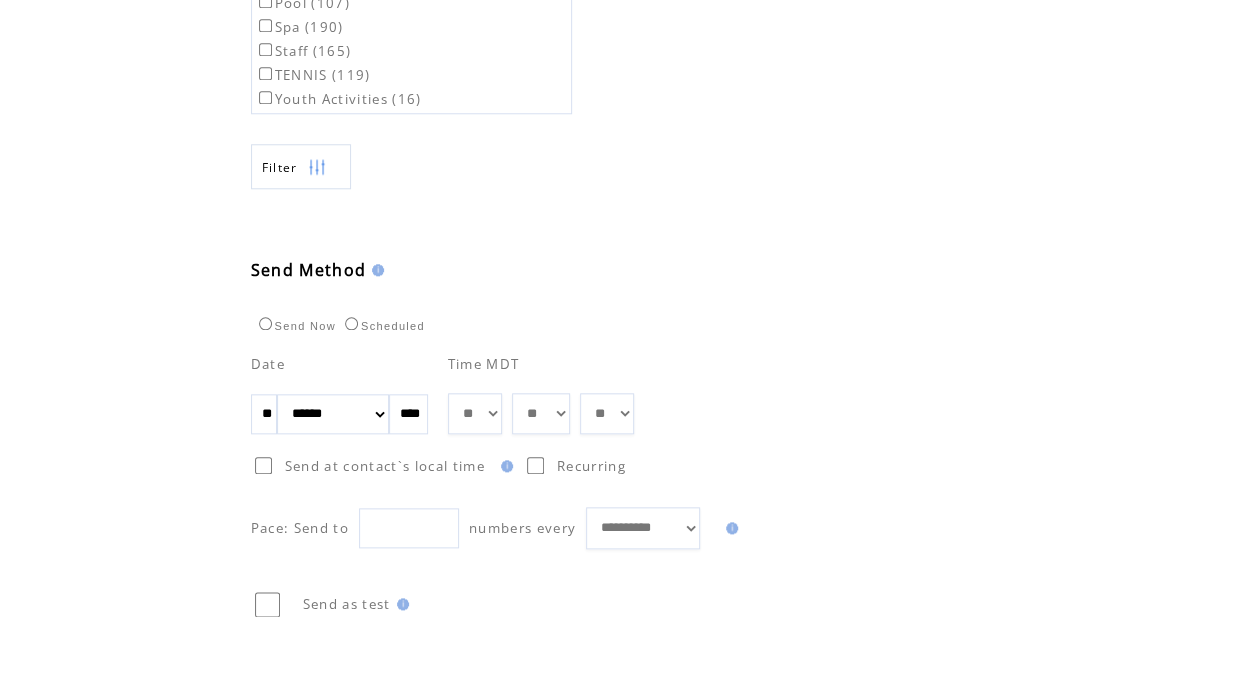 scroll, scrollTop: 908, scrollLeft: 0, axis: vertical 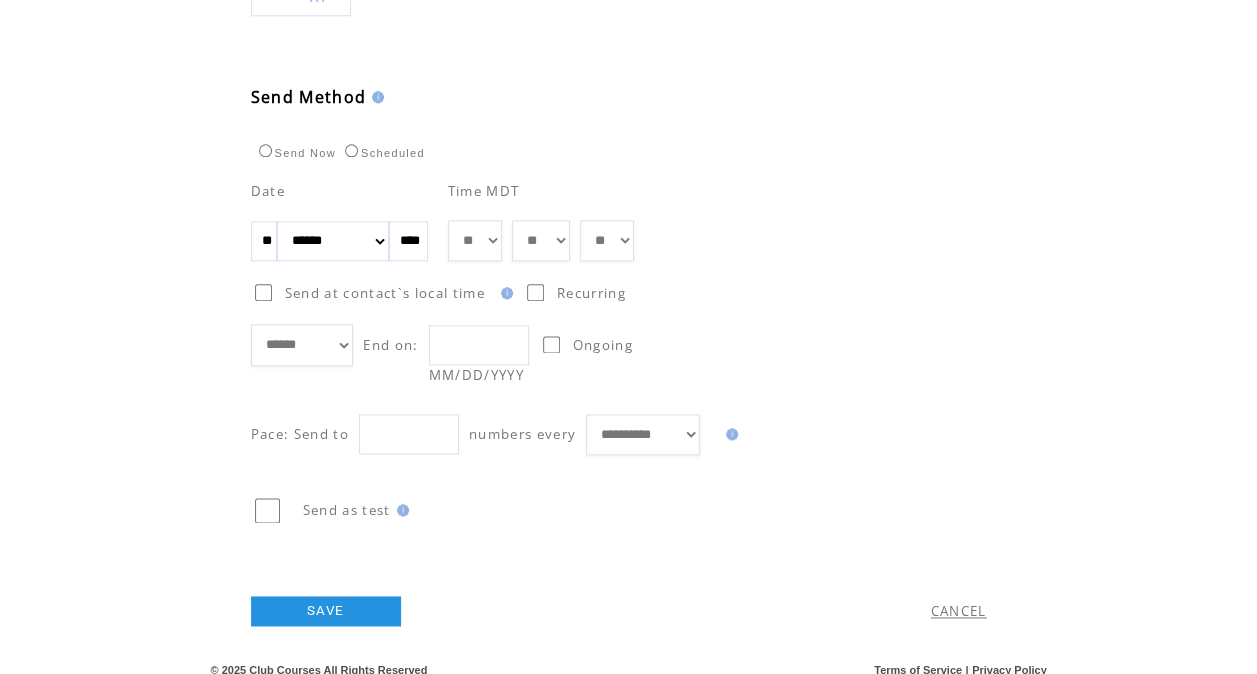 click on "***** 	 ****** 	 ******** 	 ******* 	 ********* 	 *******" at bounding box center [302, 344] 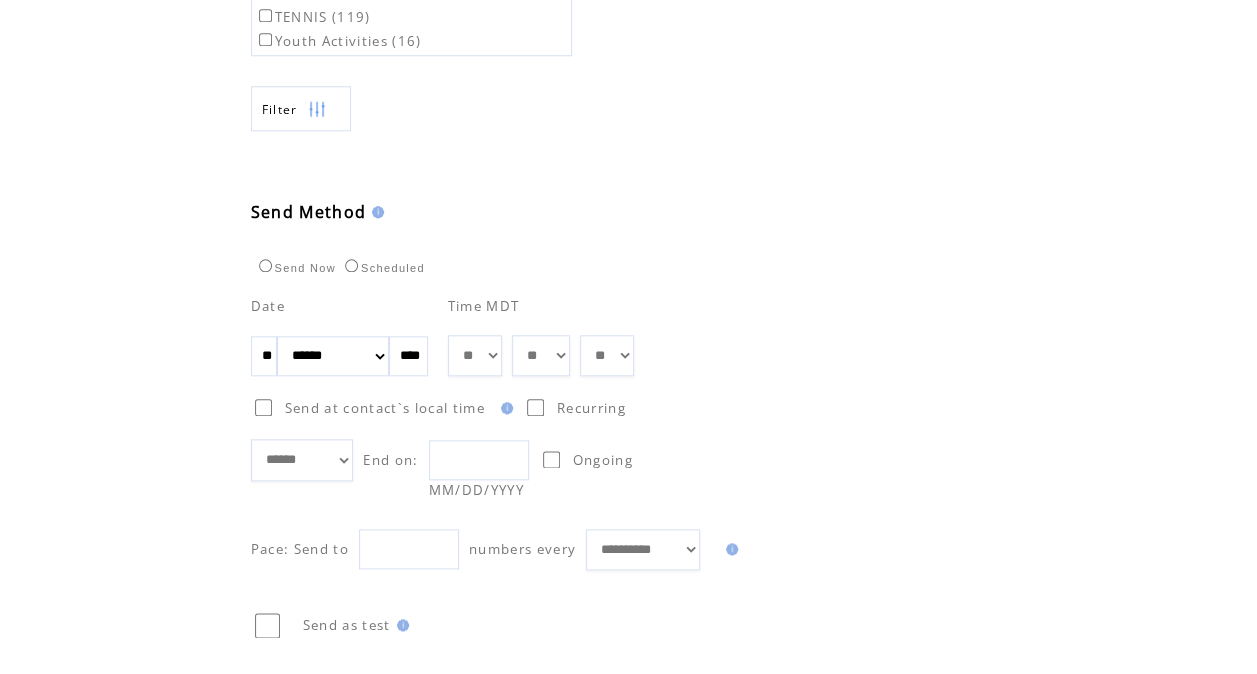 scroll, scrollTop: 962, scrollLeft: 0, axis: vertical 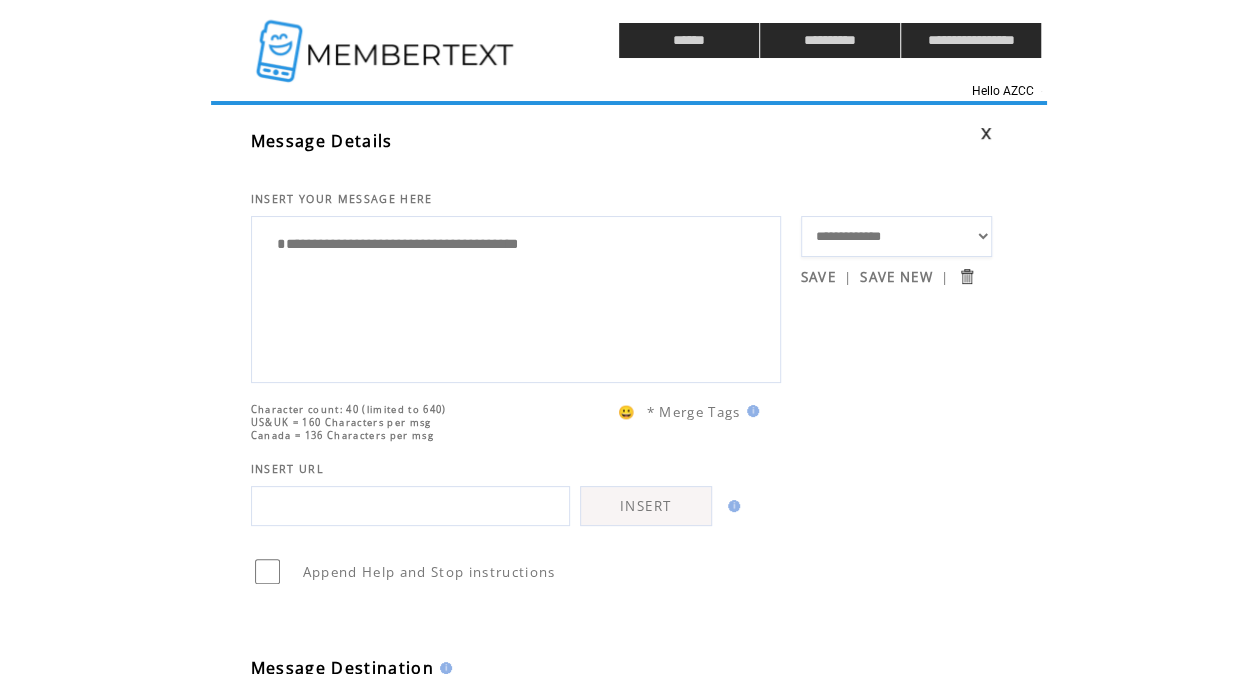 click at bounding box center [387, 40] 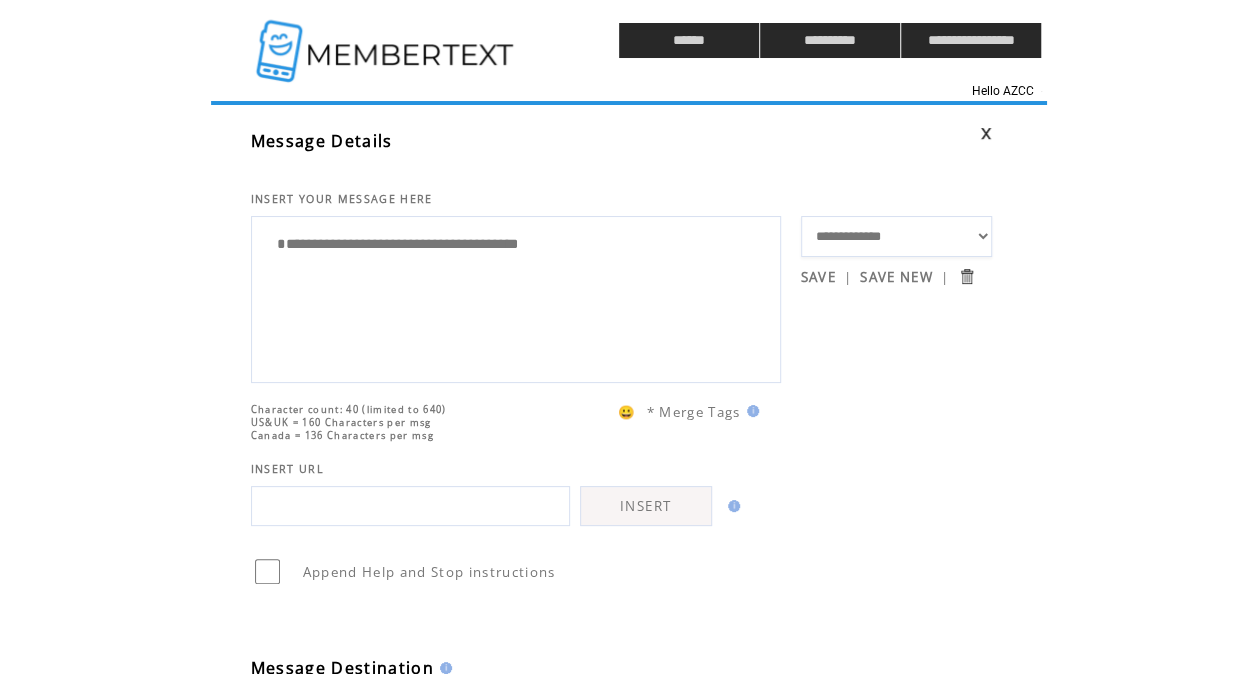 click at bounding box center [387, 40] 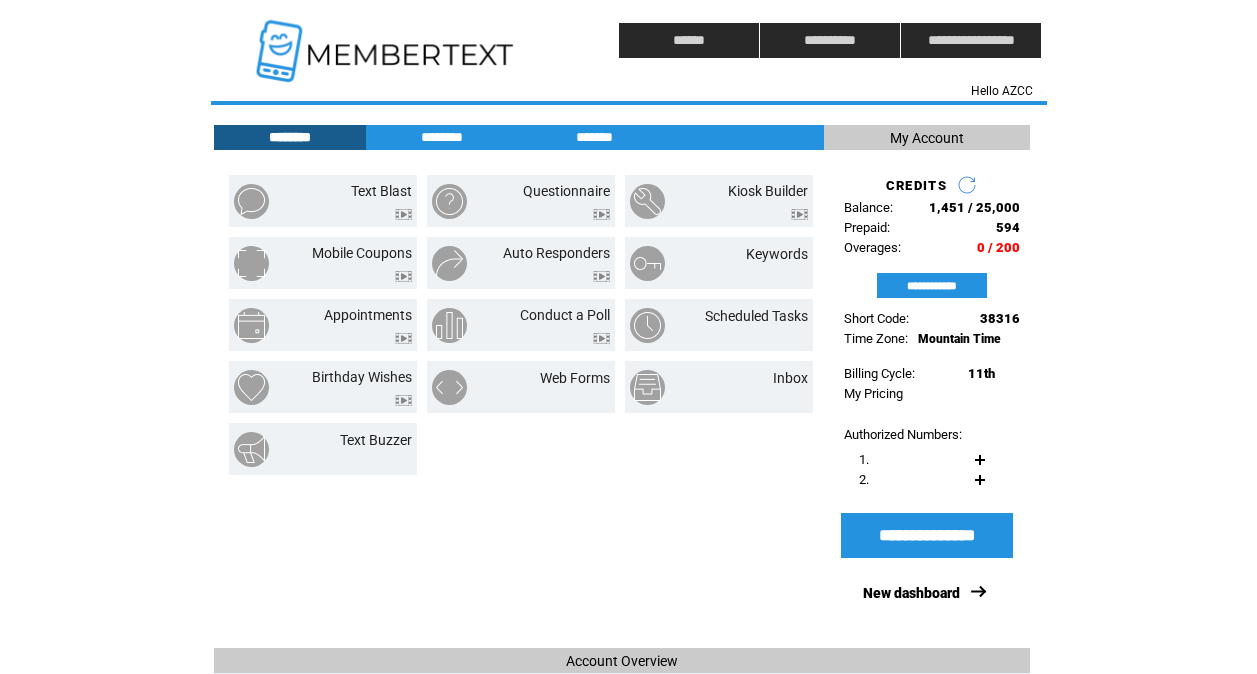 scroll, scrollTop: 0, scrollLeft: 0, axis: both 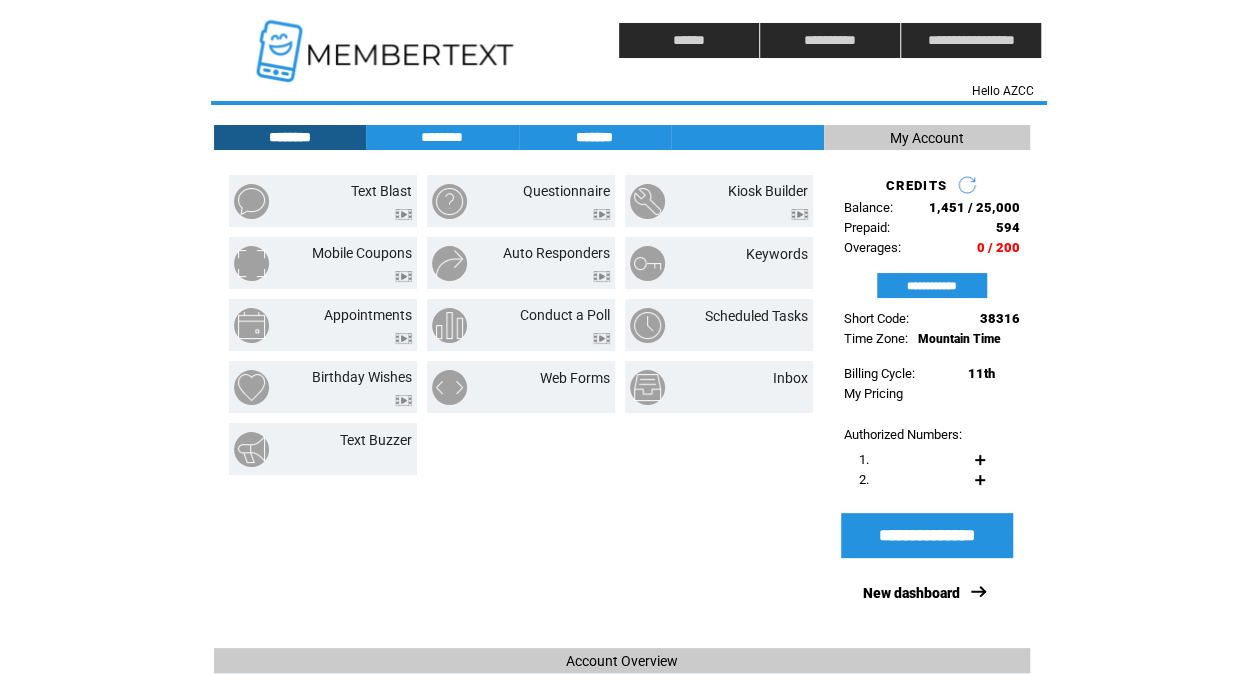 click on "*******" at bounding box center (595, 137) 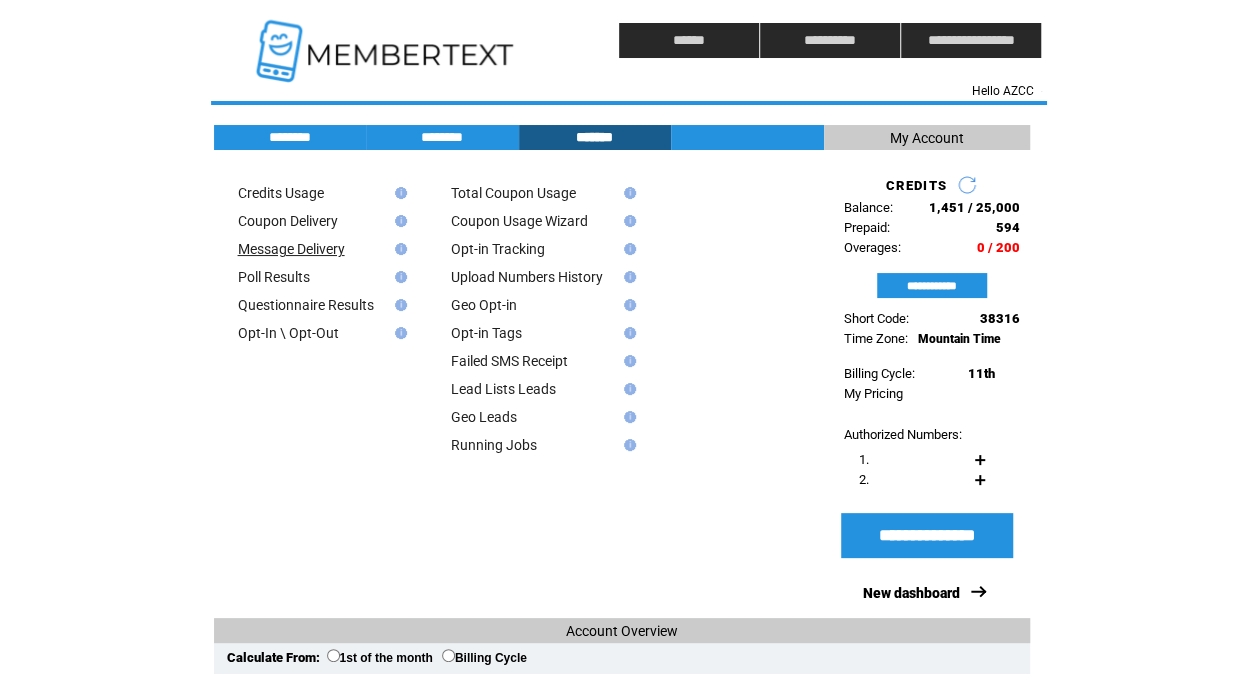 click on "Message Delivery" at bounding box center [291, 249] 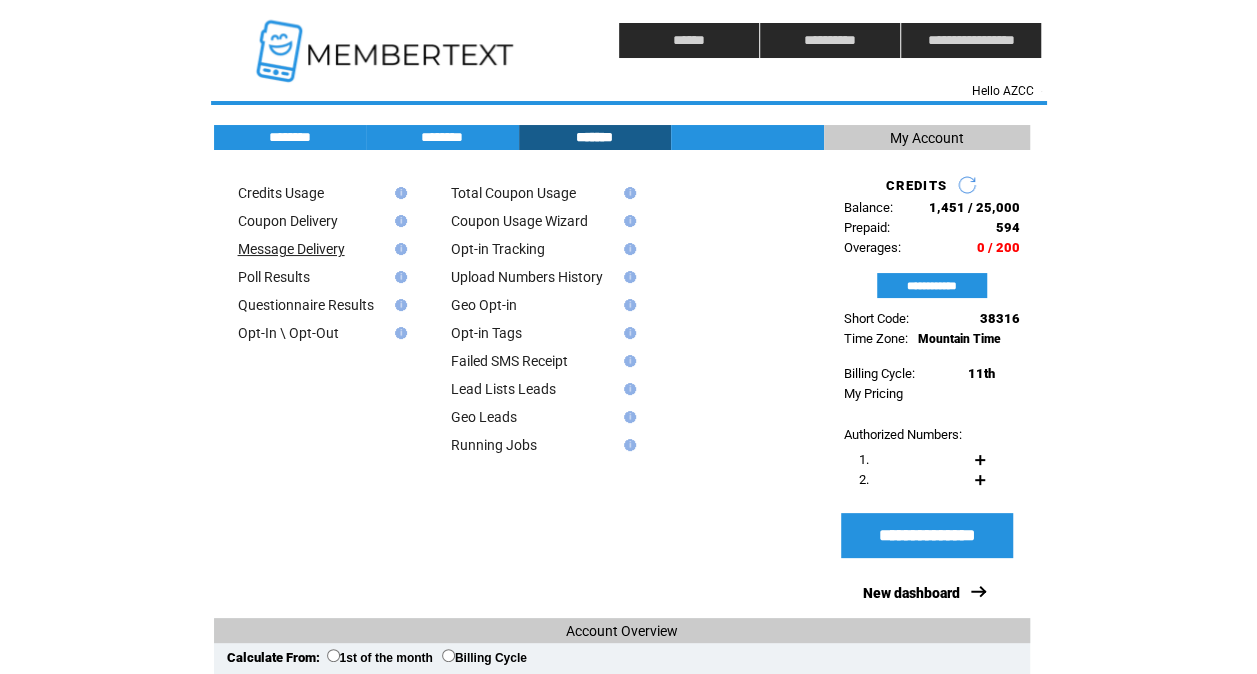 click on "Message Delivery" at bounding box center (291, 249) 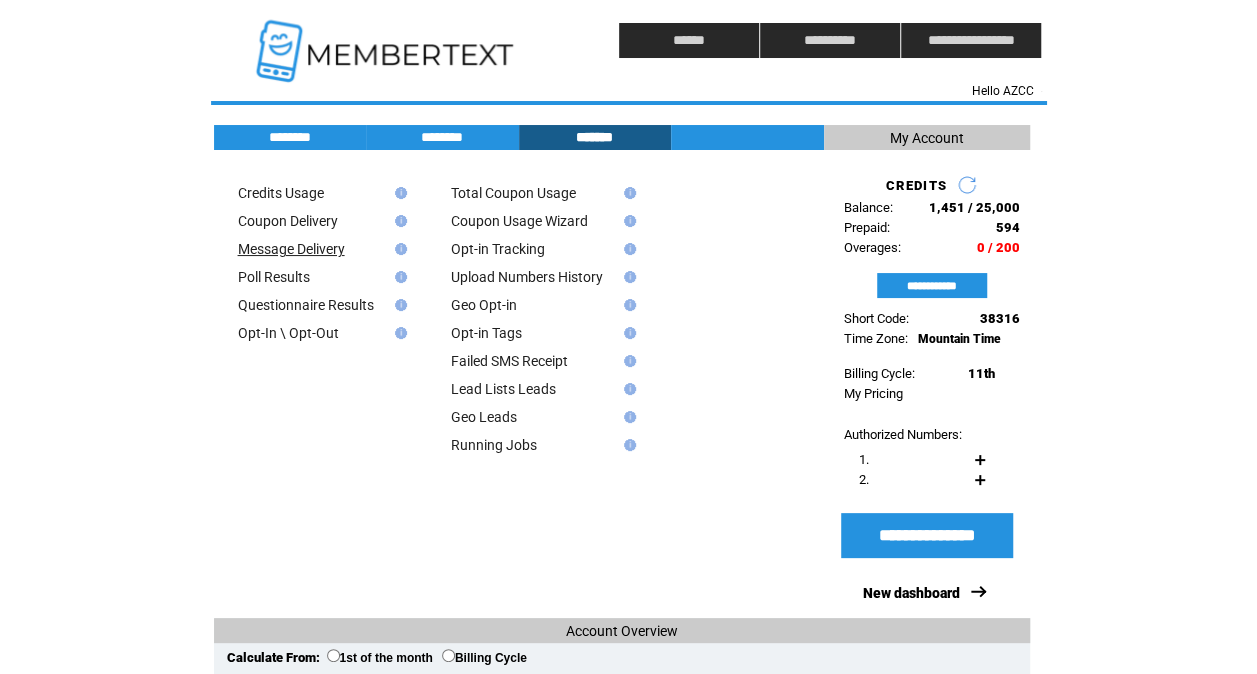click on "Message Delivery" at bounding box center [291, 249] 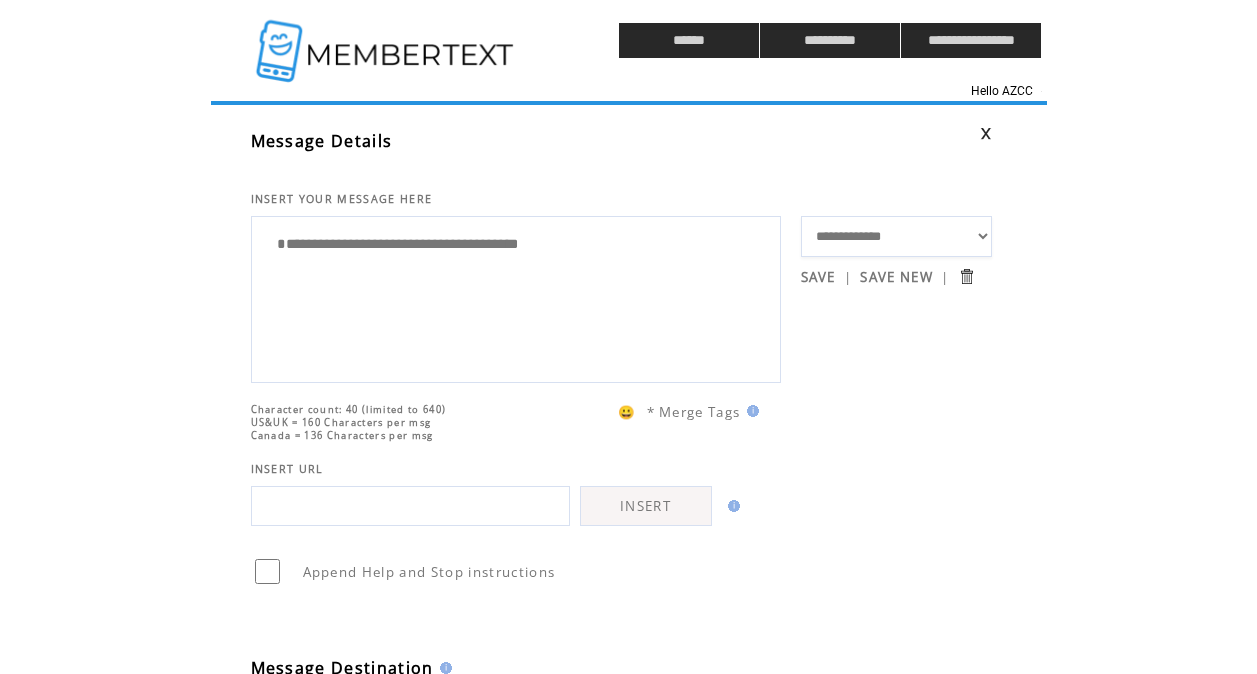 scroll, scrollTop: 0, scrollLeft: 0, axis: both 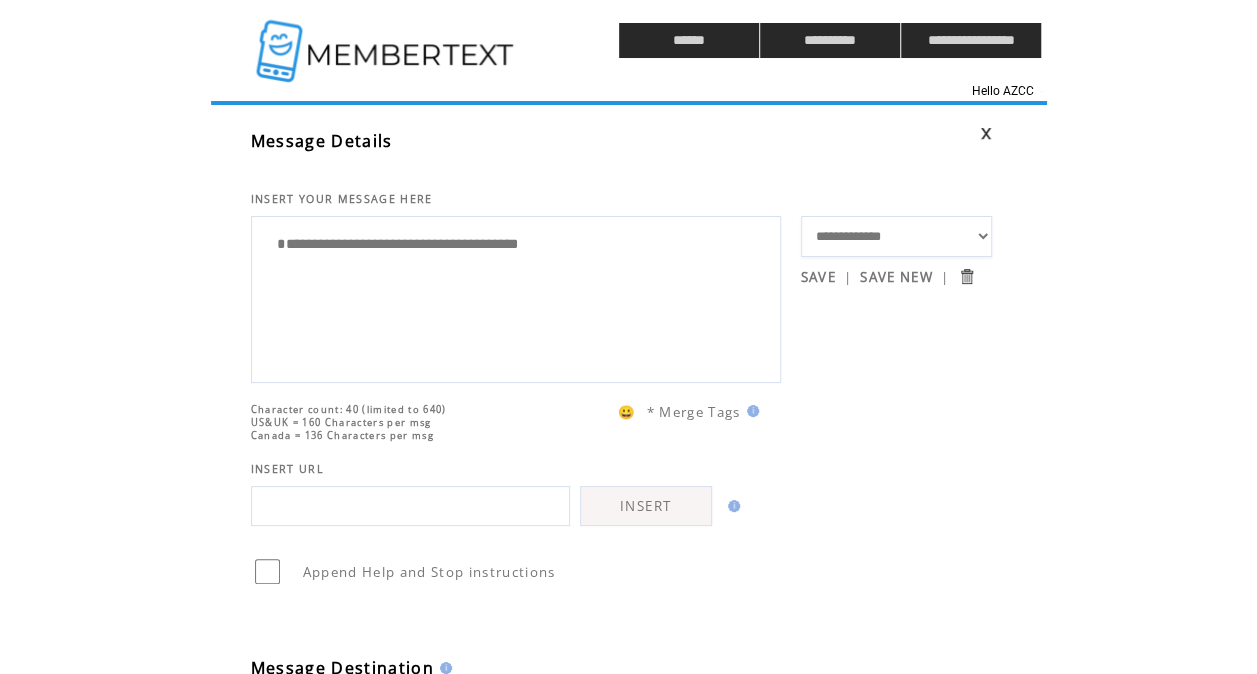 click on "Message Details" at bounding box center [526, 133] 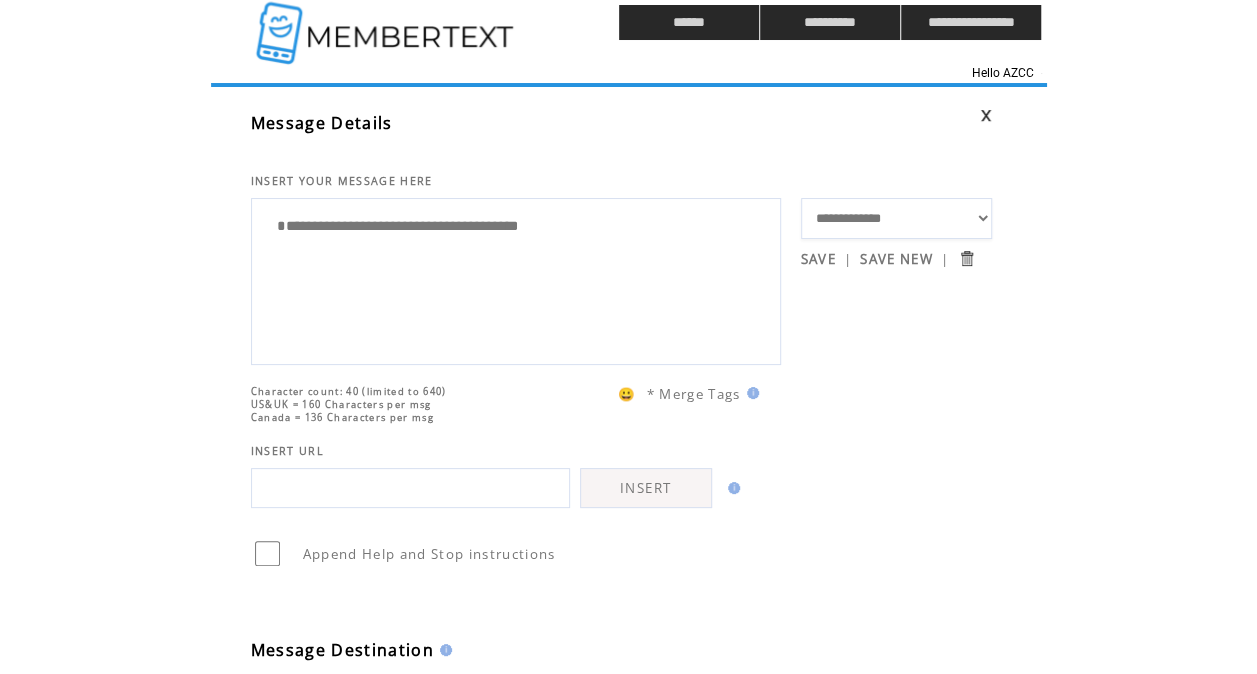 scroll, scrollTop: 0, scrollLeft: 0, axis: both 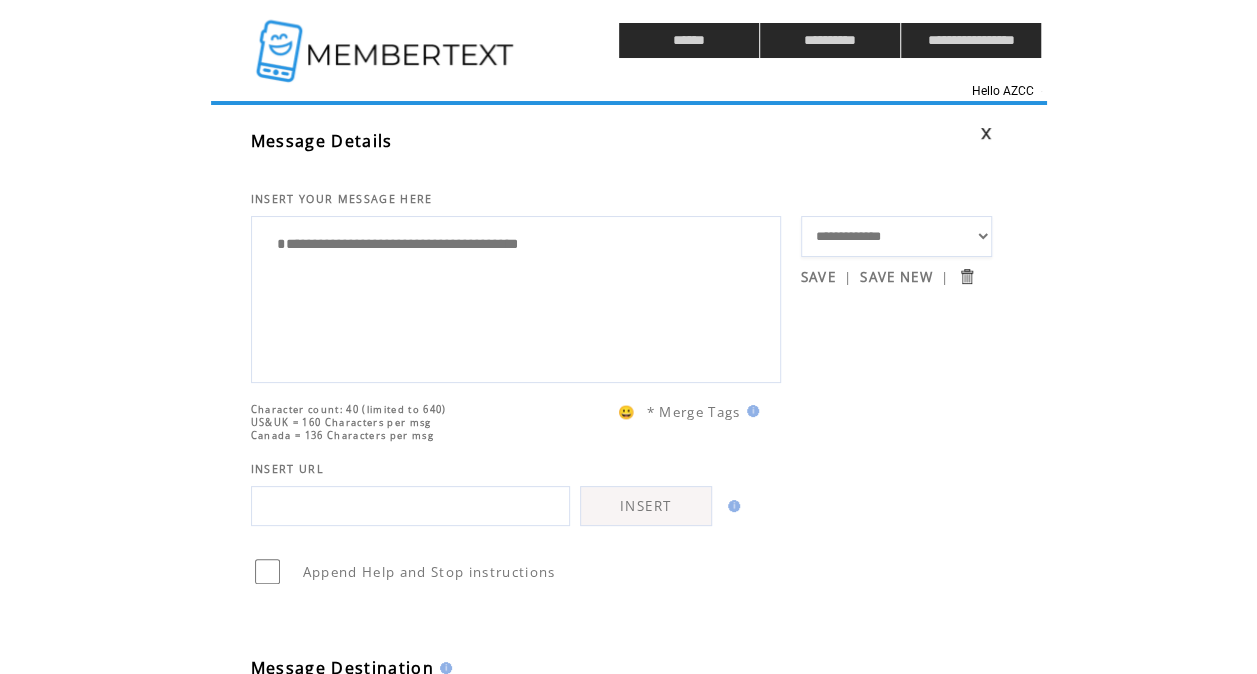 click at bounding box center (387, 40) 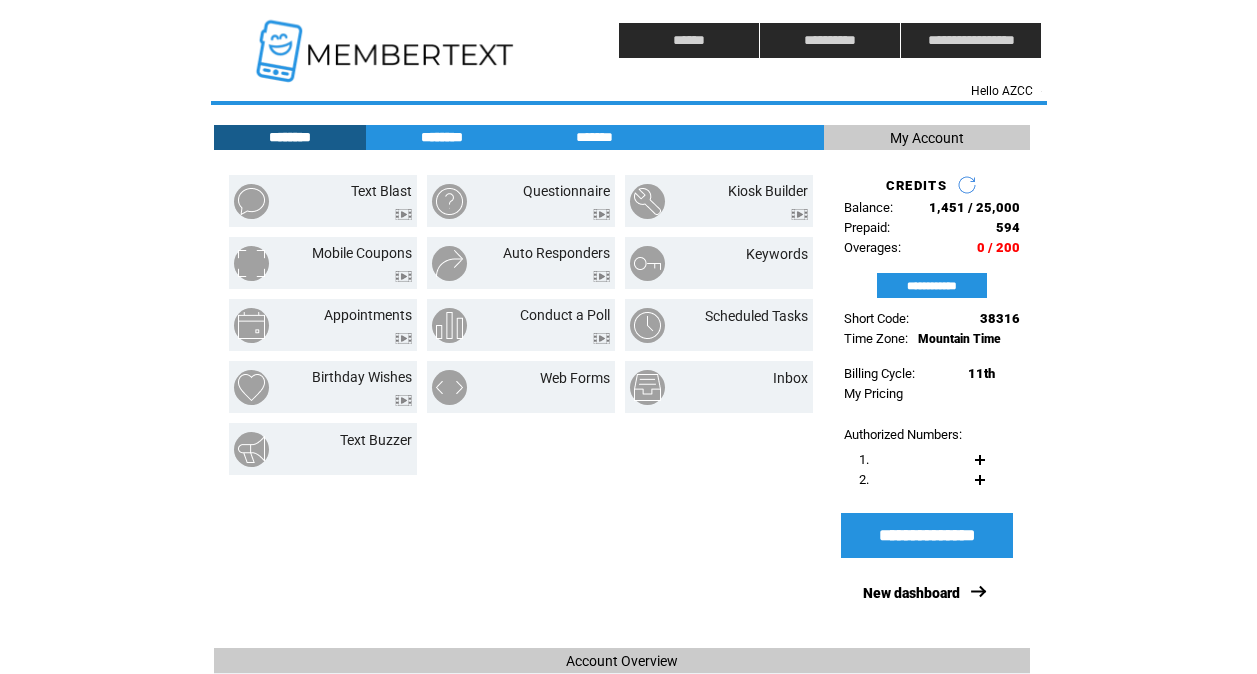 scroll, scrollTop: 0, scrollLeft: 0, axis: both 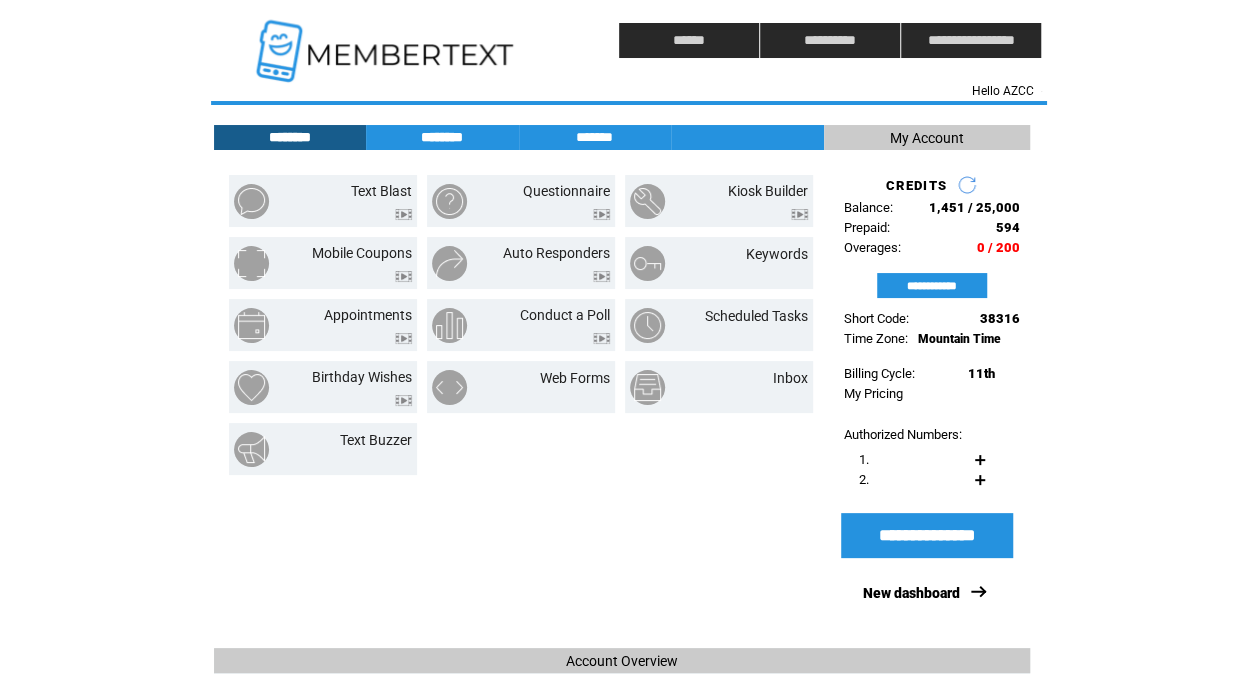 click on "********" at bounding box center [442, 137] 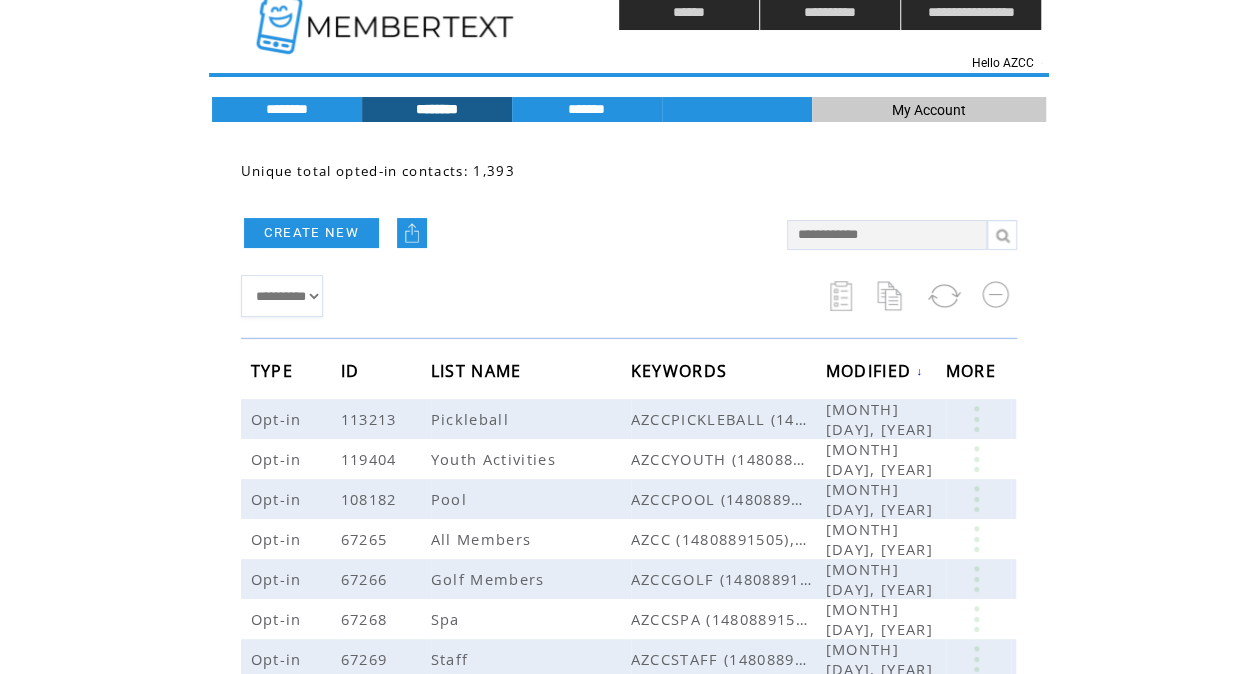 scroll, scrollTop: 27, scrollLeft: 0, axis: vertical 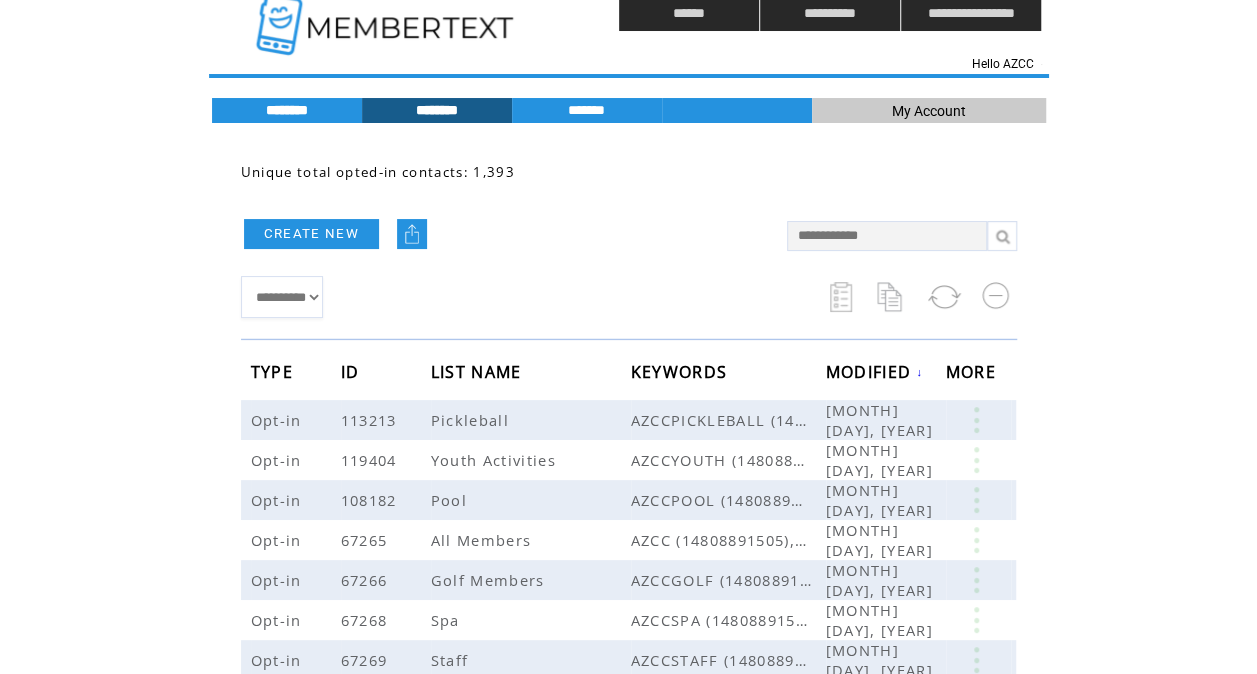 click on "********" at bounding box center (287, 110) 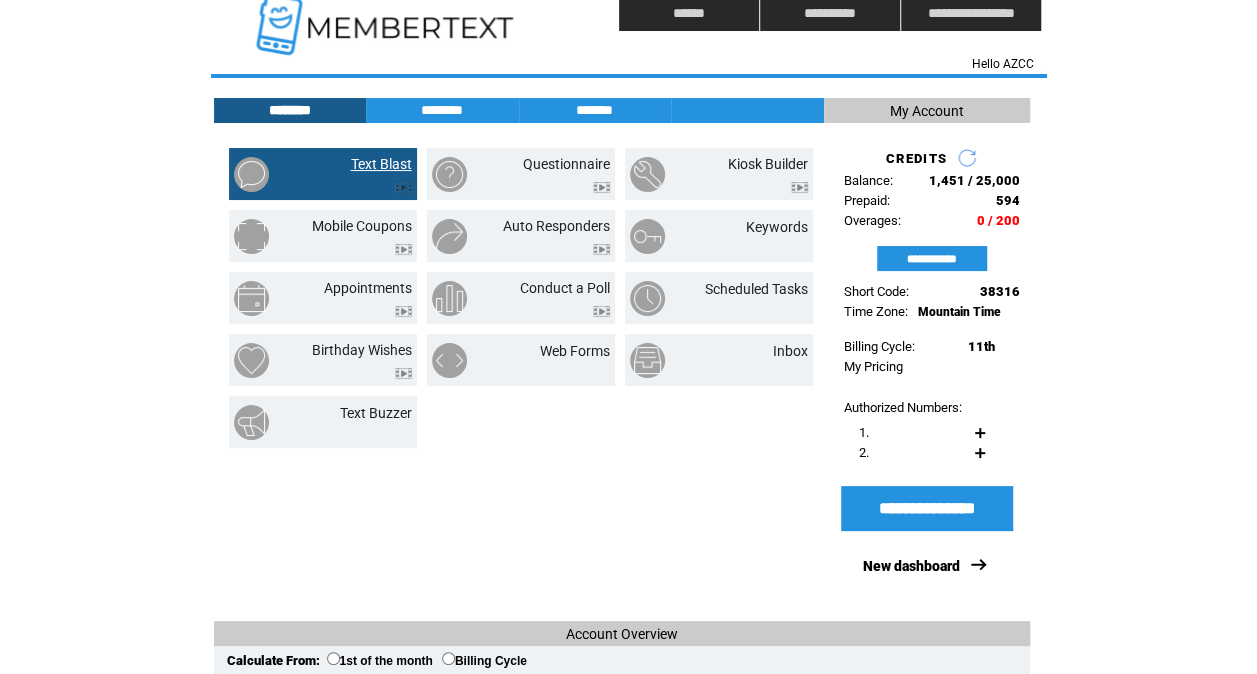 click on "Text Blast" at bounding box center [381, 164] 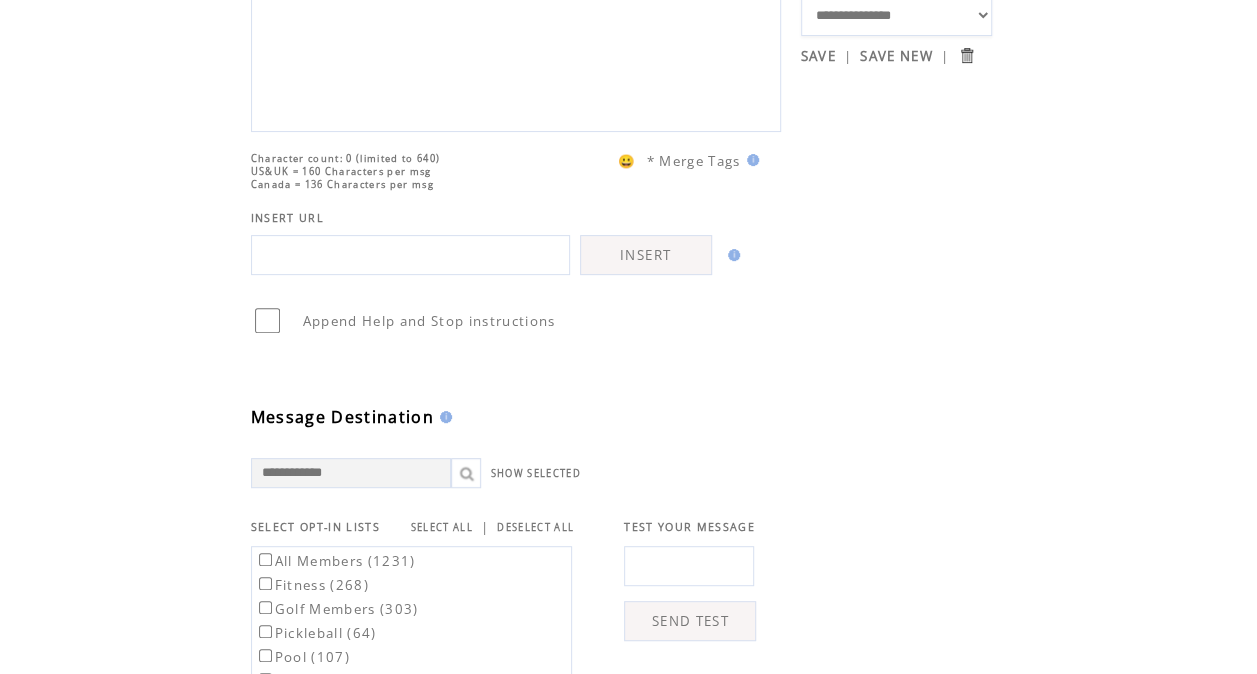 scroll, scrollTop: 222, scrollLeft: 0, axis: vertical 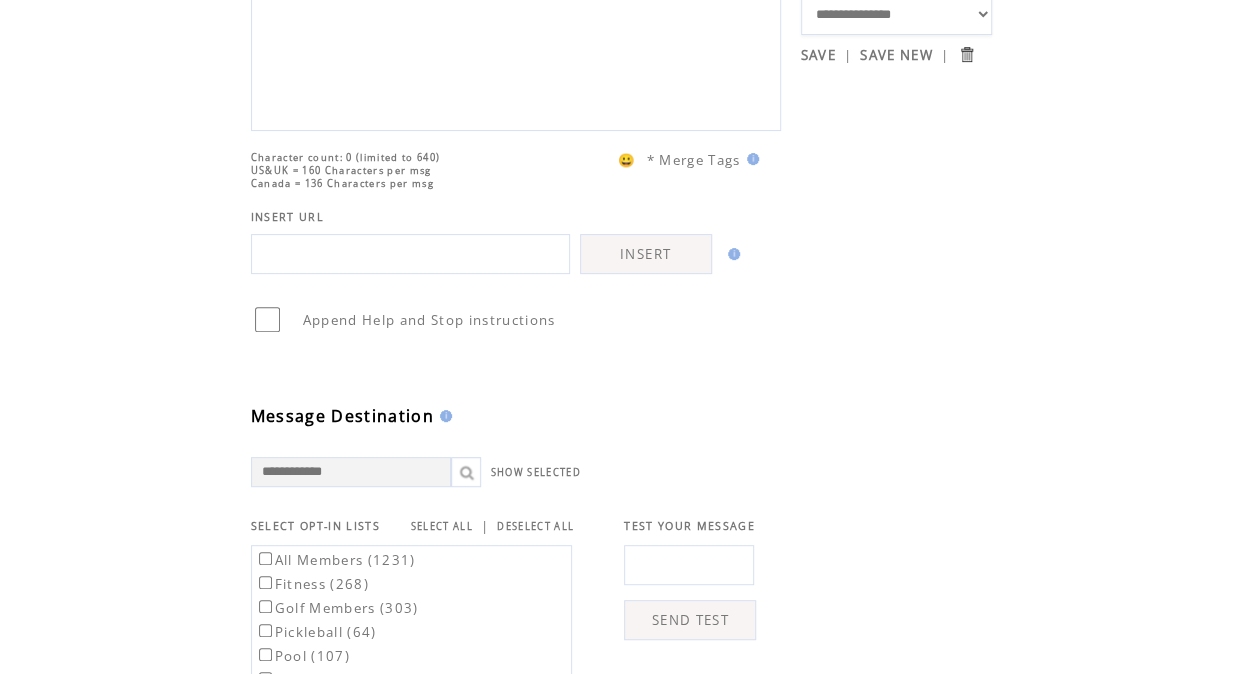 click at bounding box center [516, 60] 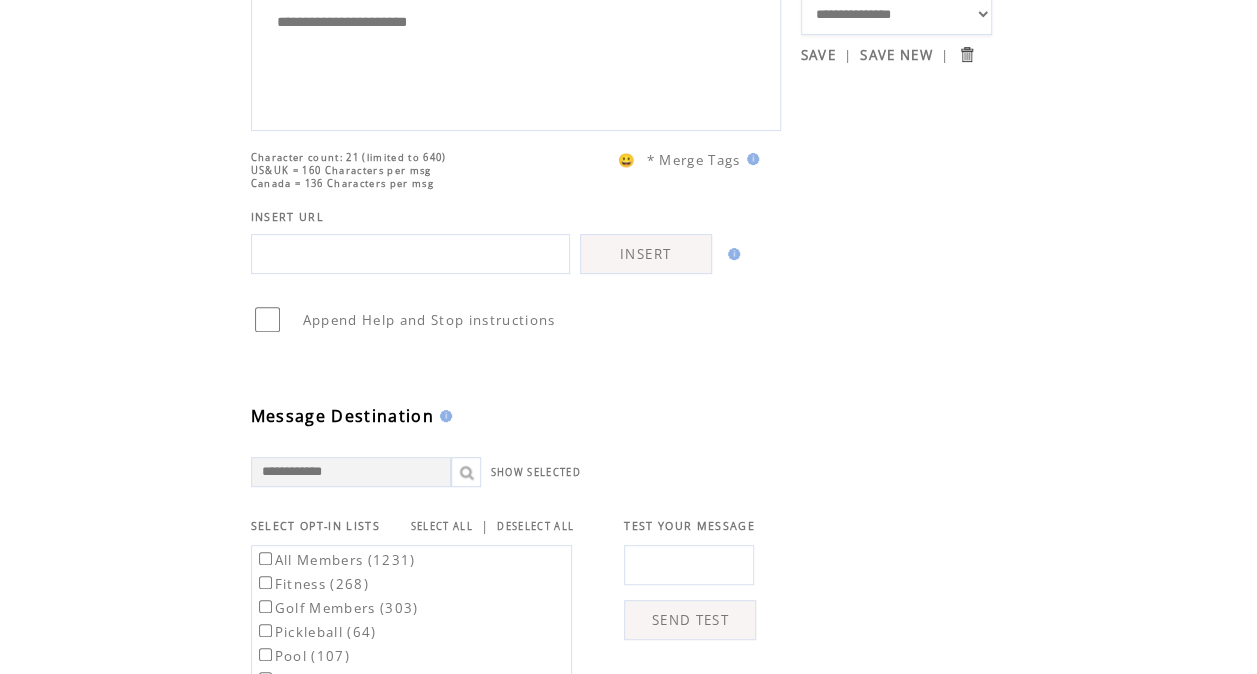 type on "**********" 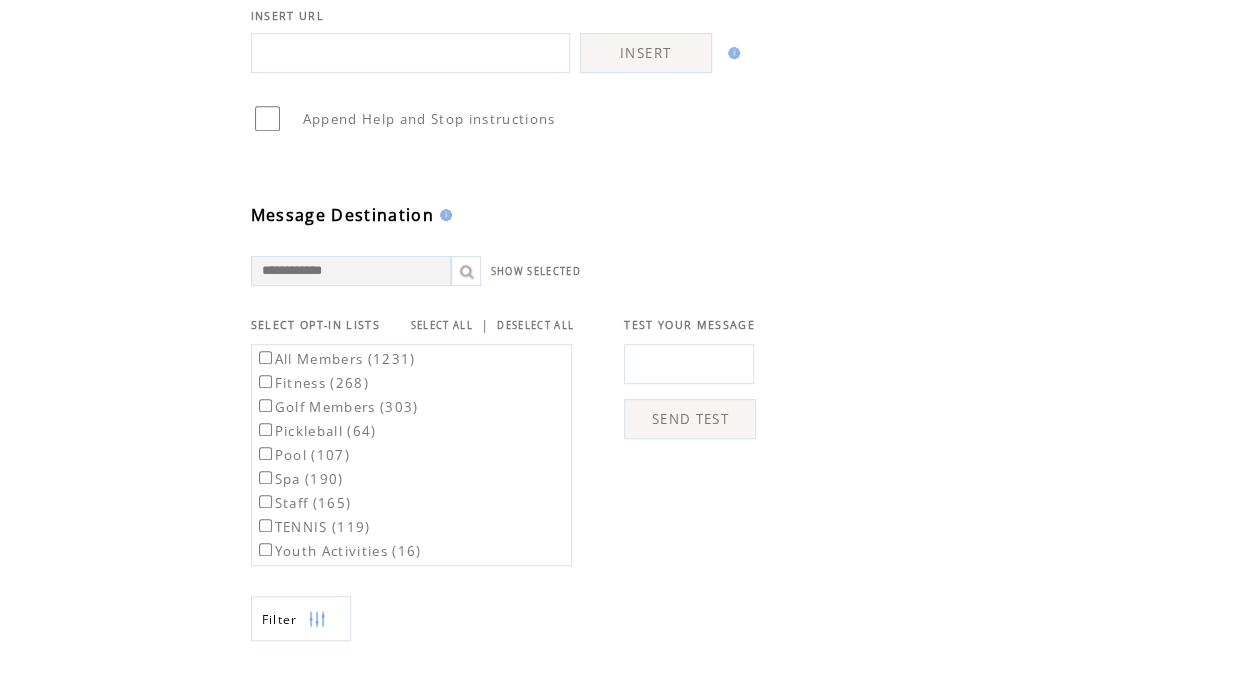 scroll, scrollTop: 428, scrollLeft: 0, axis: vertical 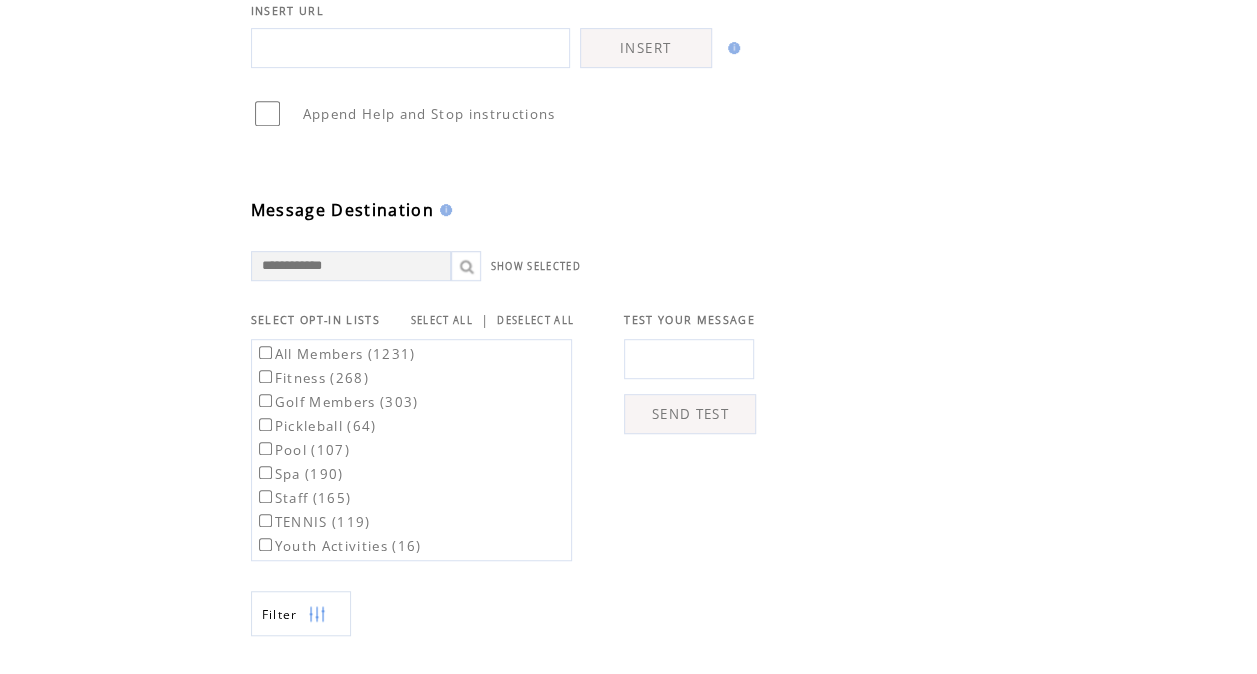 click at bounding box center [689, 359] 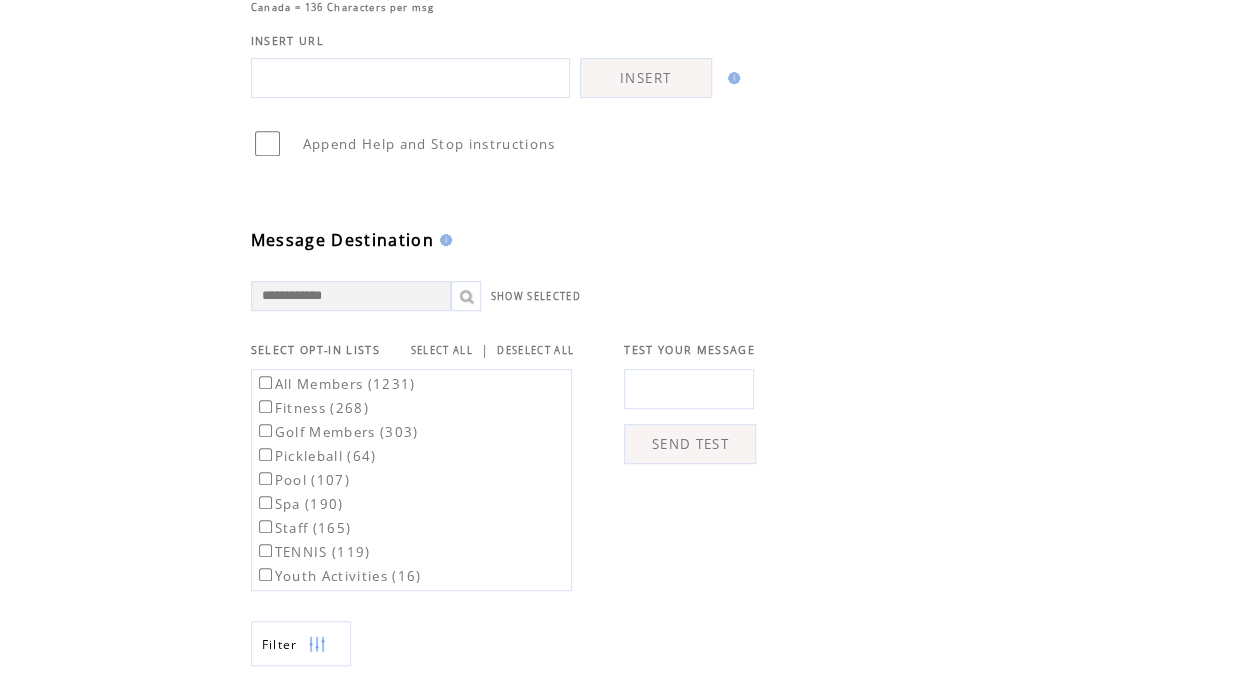 scroll, scrollTop: 397, scrollLeft: 0, axis: vertical 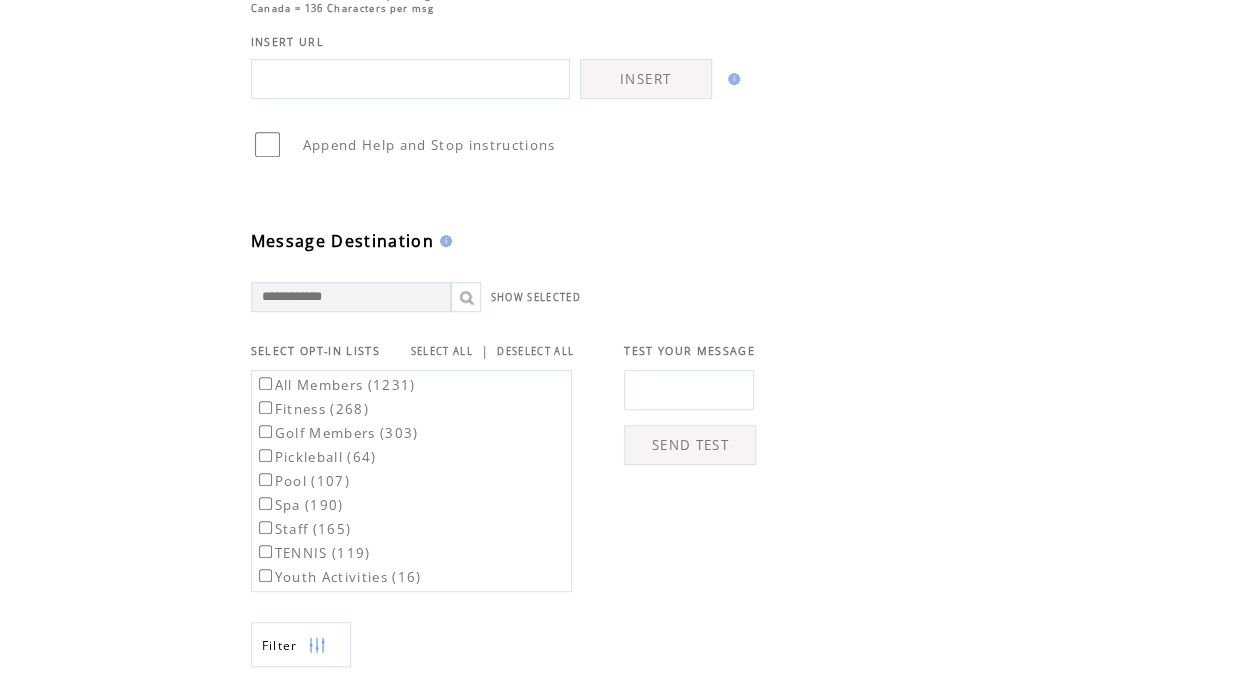 click at bounding box center (689, 390) 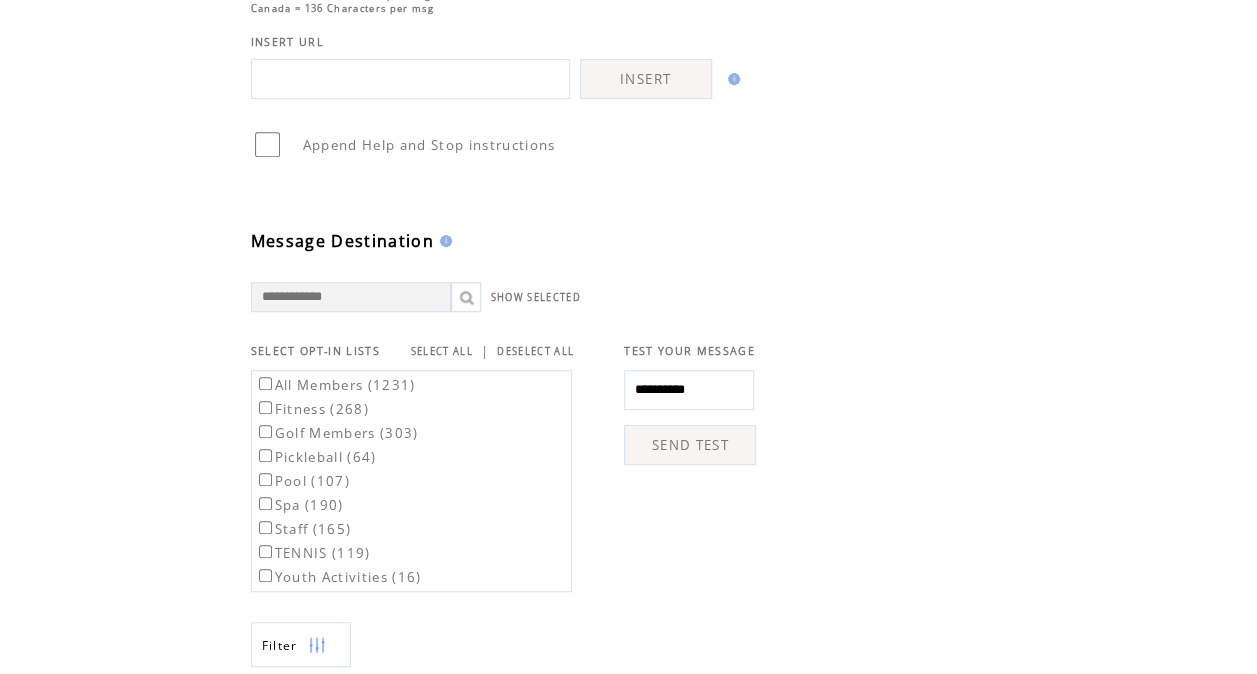 type on "**********" 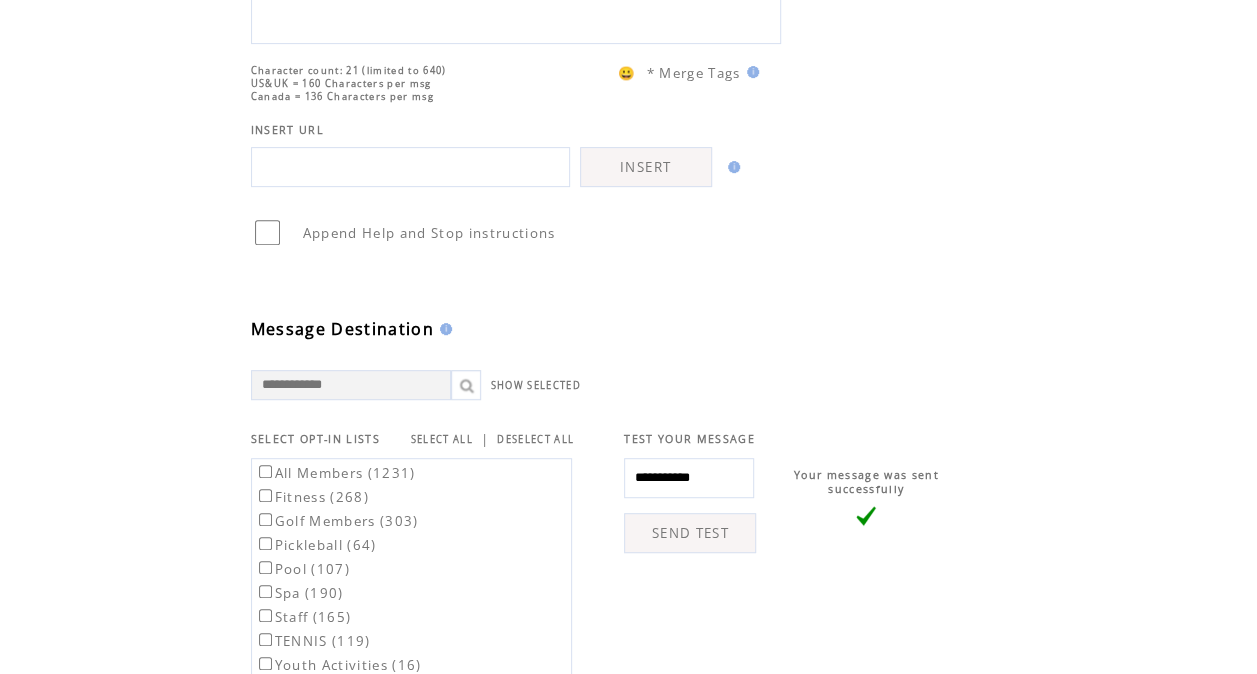 scroll, scrollTop: 324, scrollLeft: 0, axis: vertical 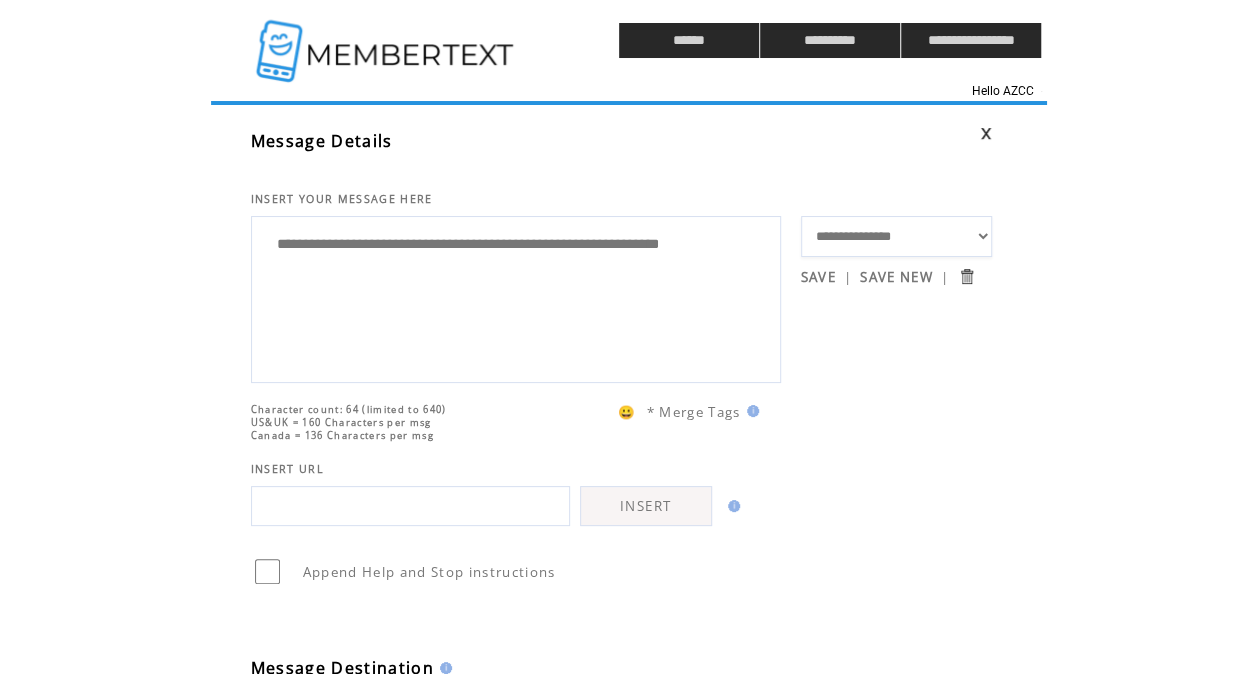 click on "**********" at bounding box center (621, 677) 